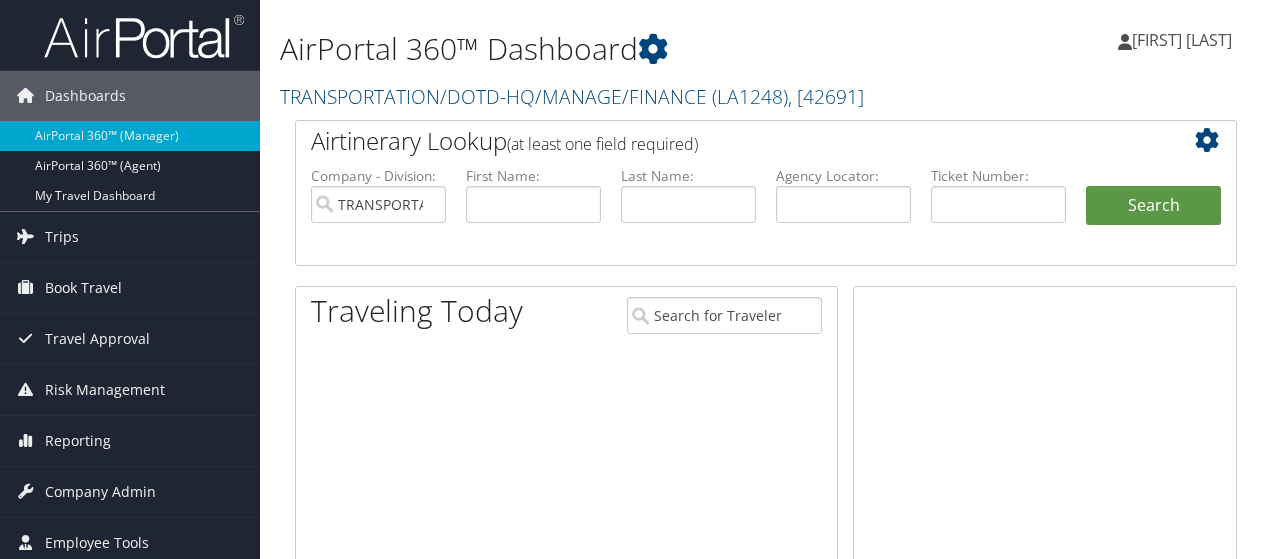 scroll, scrollTop: 0, scrollLeft: 0, axis: both 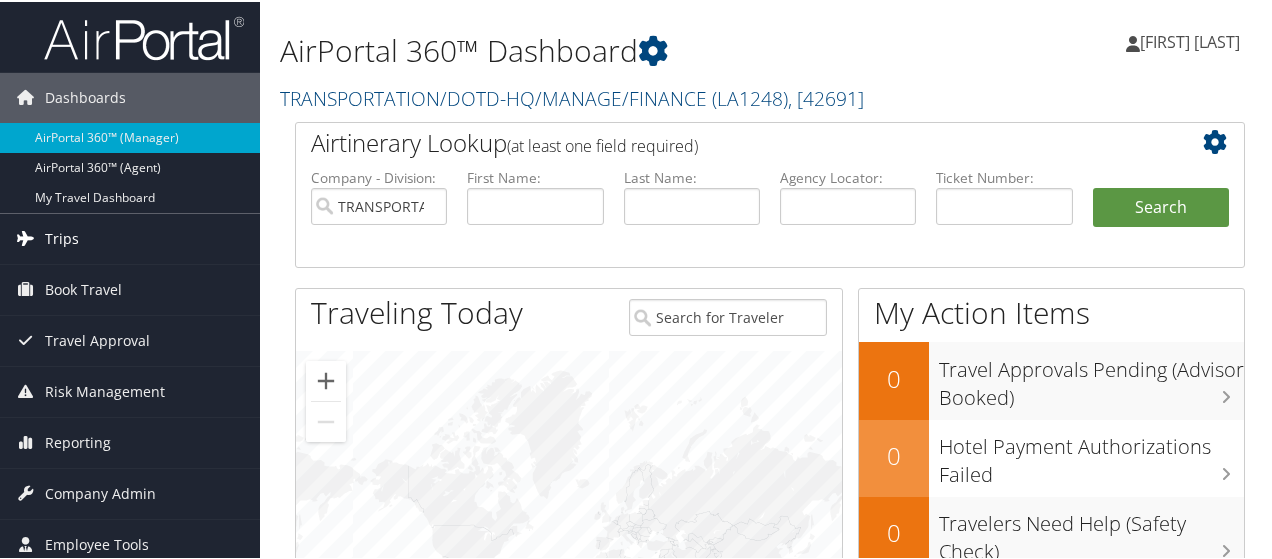 click on "Trips" at bounding box center [62, 237] 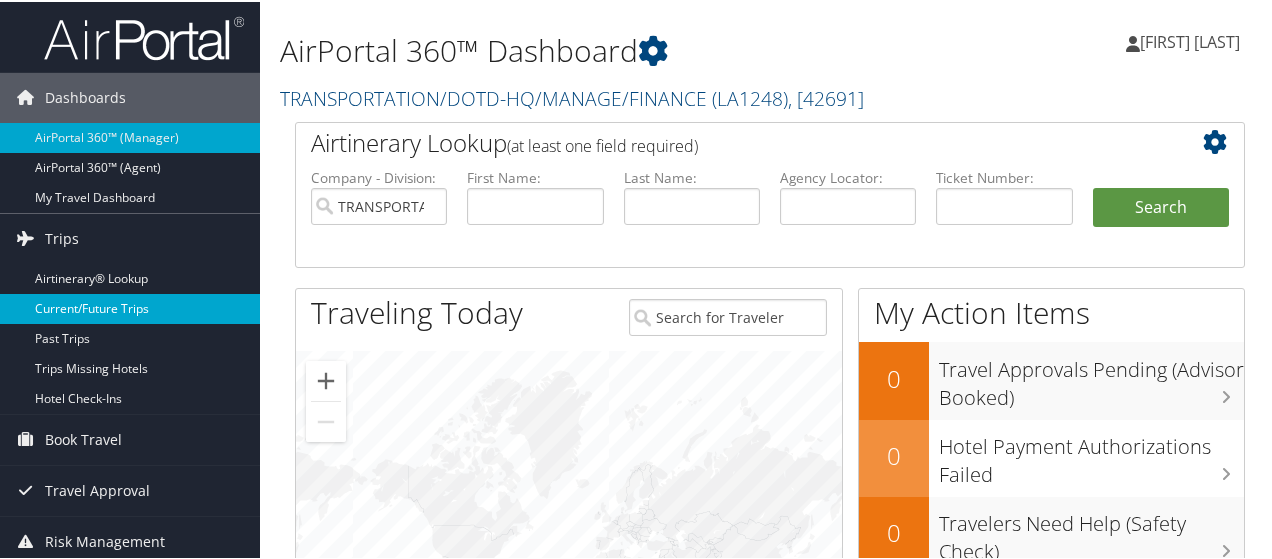 click on "Current/Future Trips" at bounding box center [130, 307] 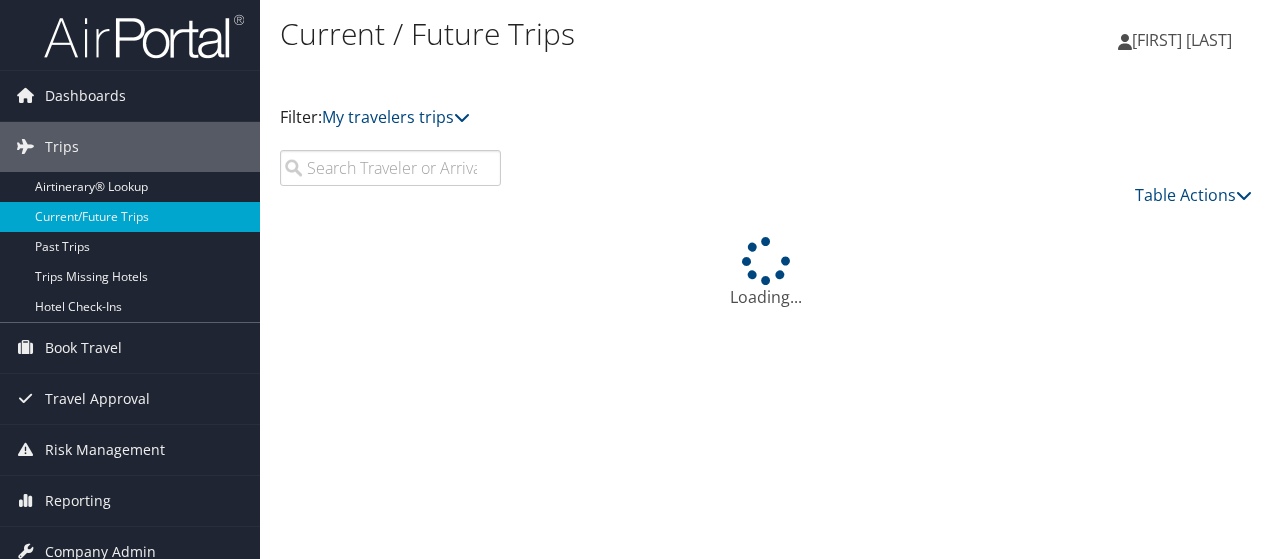 scroll, scrollTop: 0, scrollLeft: 0, axis: both 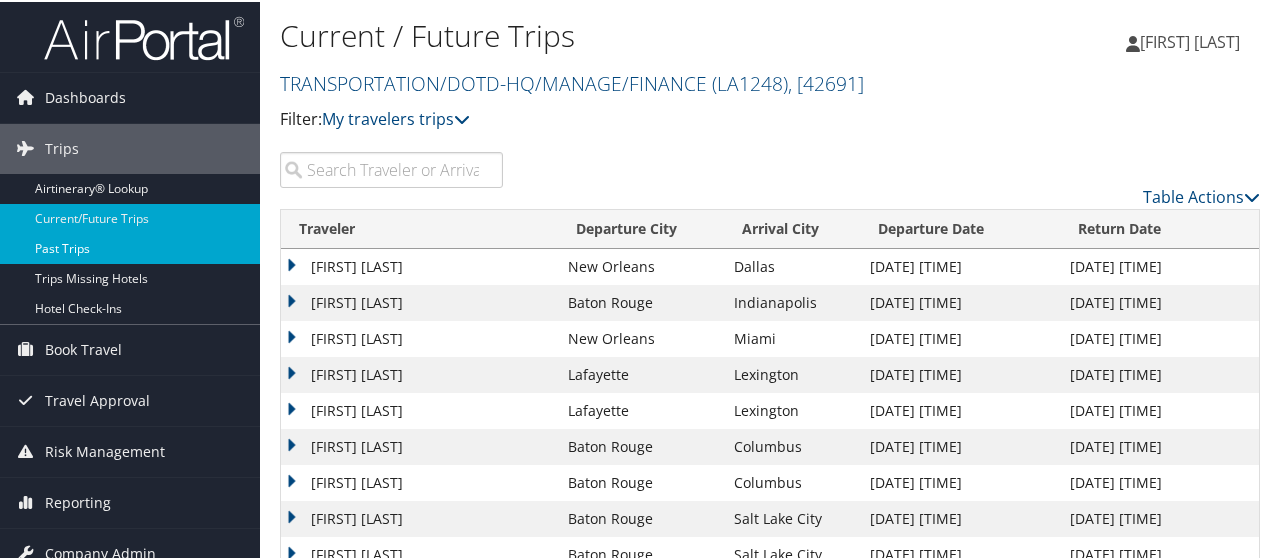 click on "Past Trips" at bounding box center (130, 247) 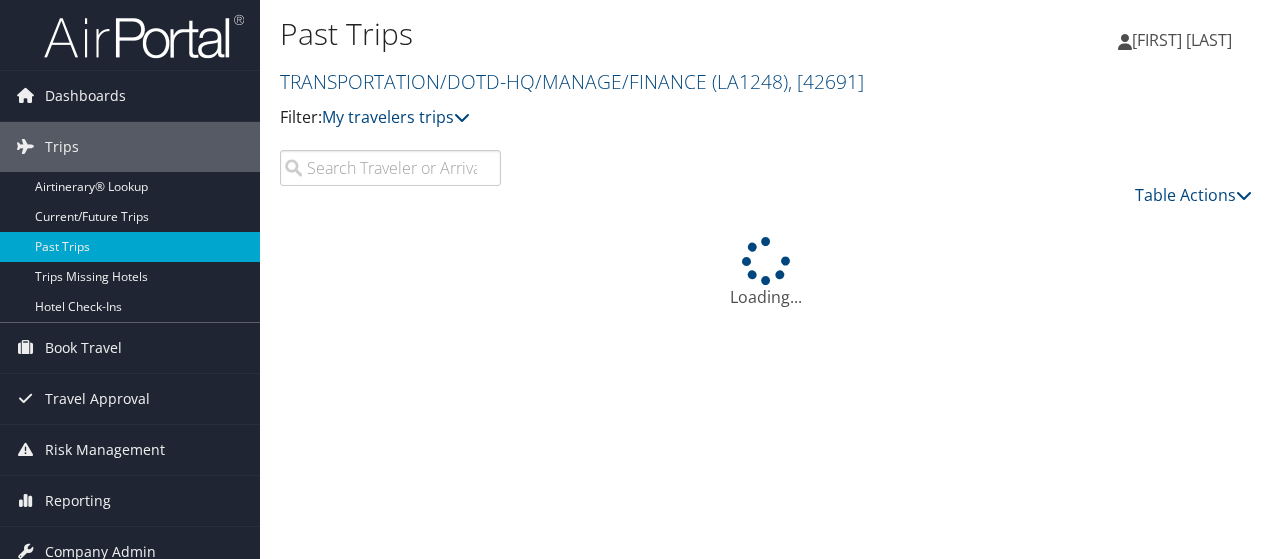 scroll, scrollTop: 0, scrollLeft: 0, axis: both 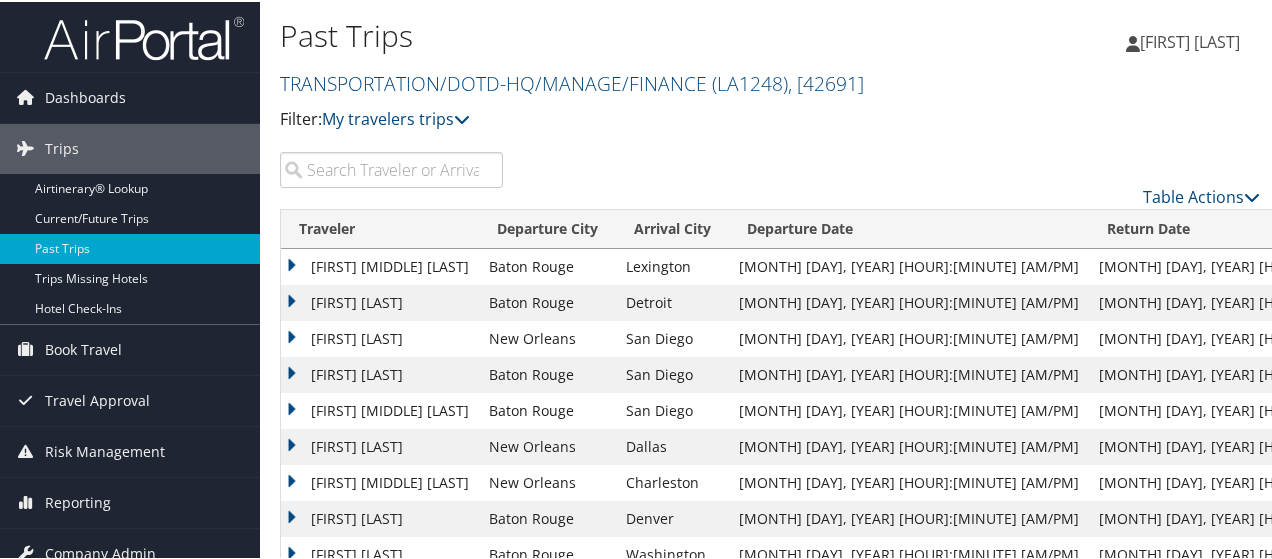 click on "TRANSPORTATION/DOTD-HQ/MANAGE/FINANCE   ( LA1248 )  , [ 42691 ]" at bounding box center (572, 81) 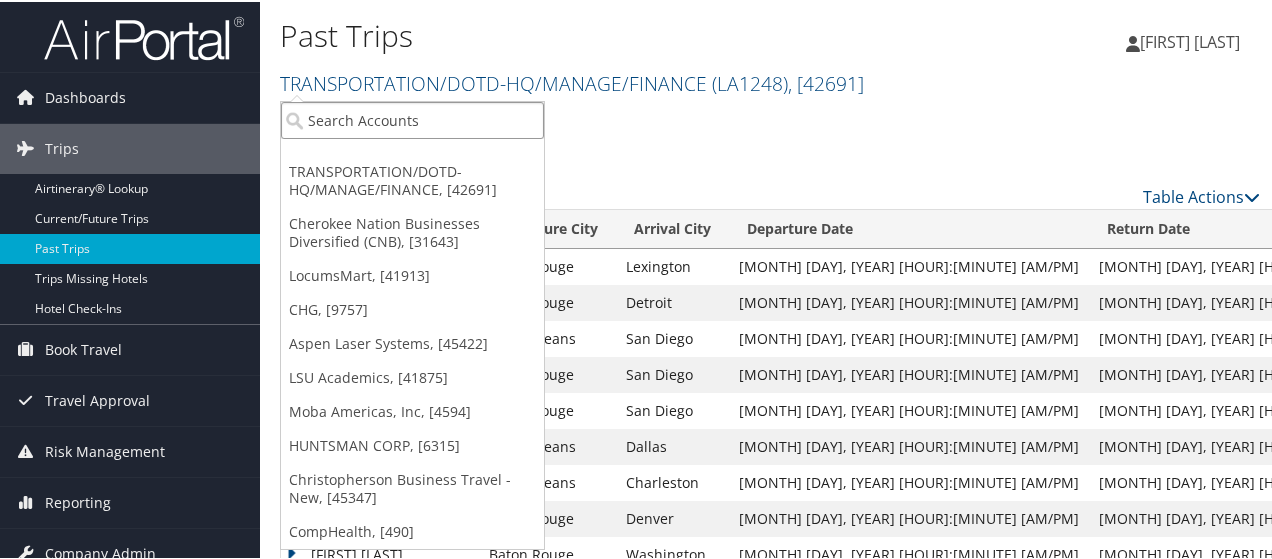 click at bounding box center (412, 118) 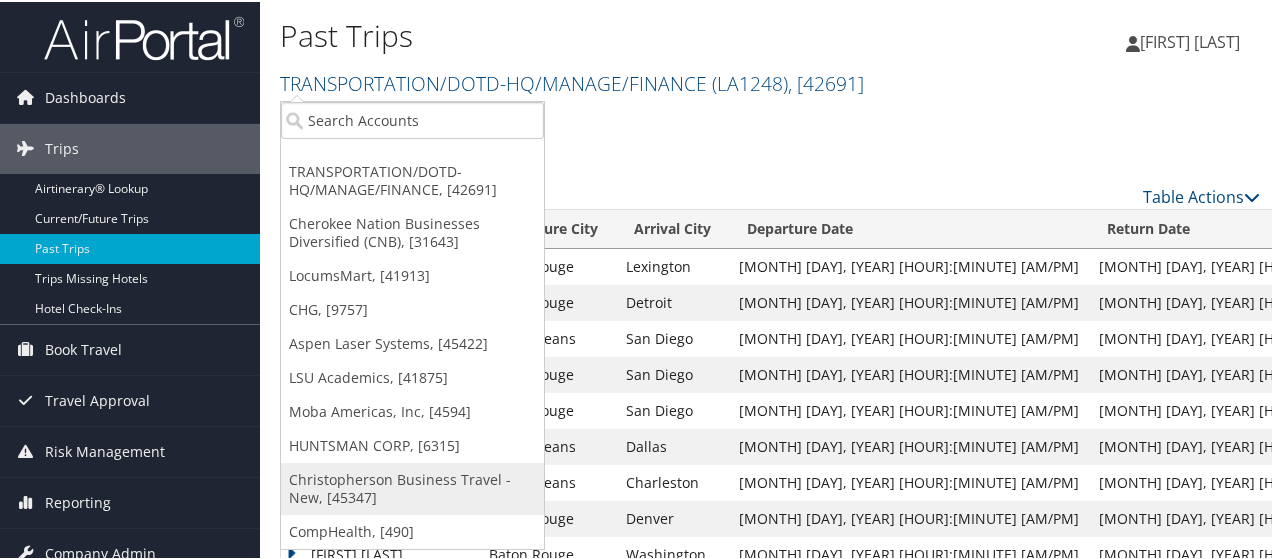 click on "Christopherson Business Travel - New, [45347]" at bounding box center [412, 487] 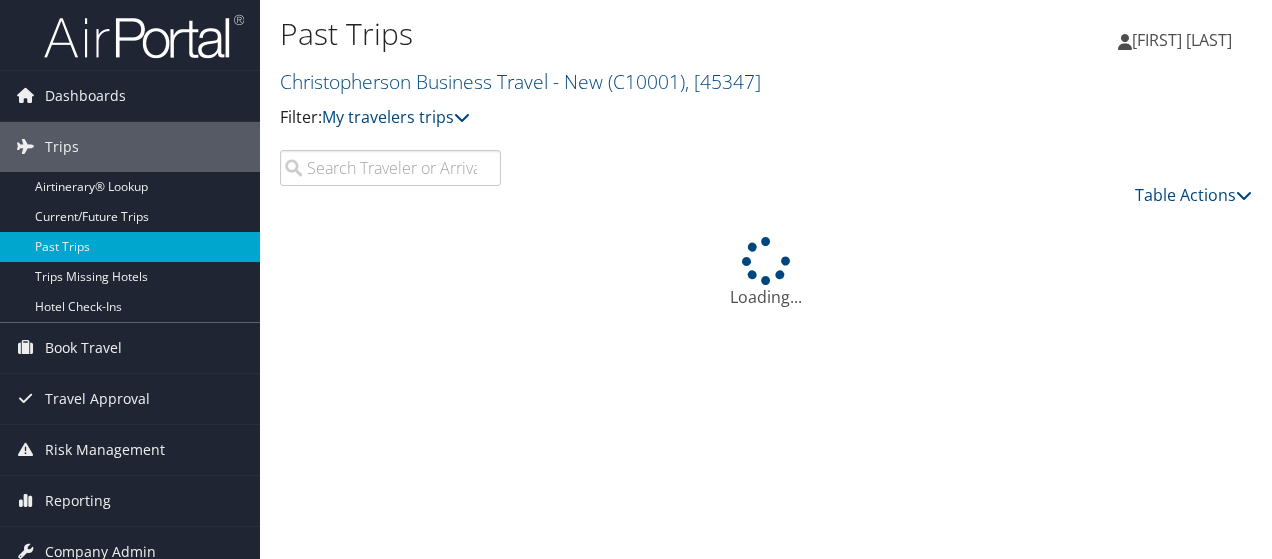 scroll, scrollTop: 0, scrollLeft: 0, axis: both 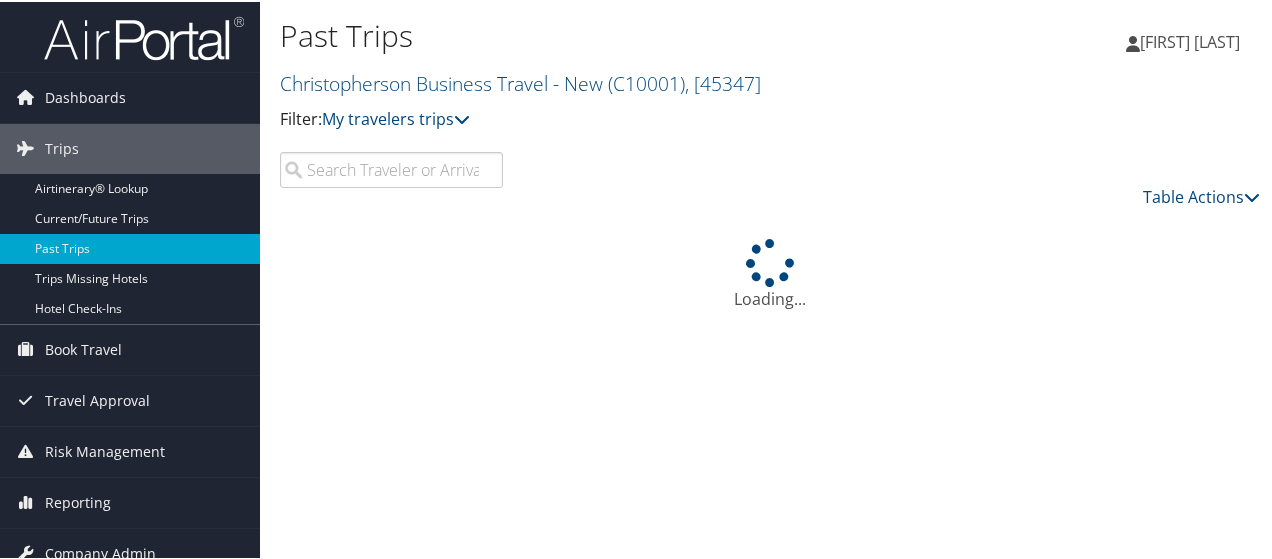 click at bounding box center (391, 168) 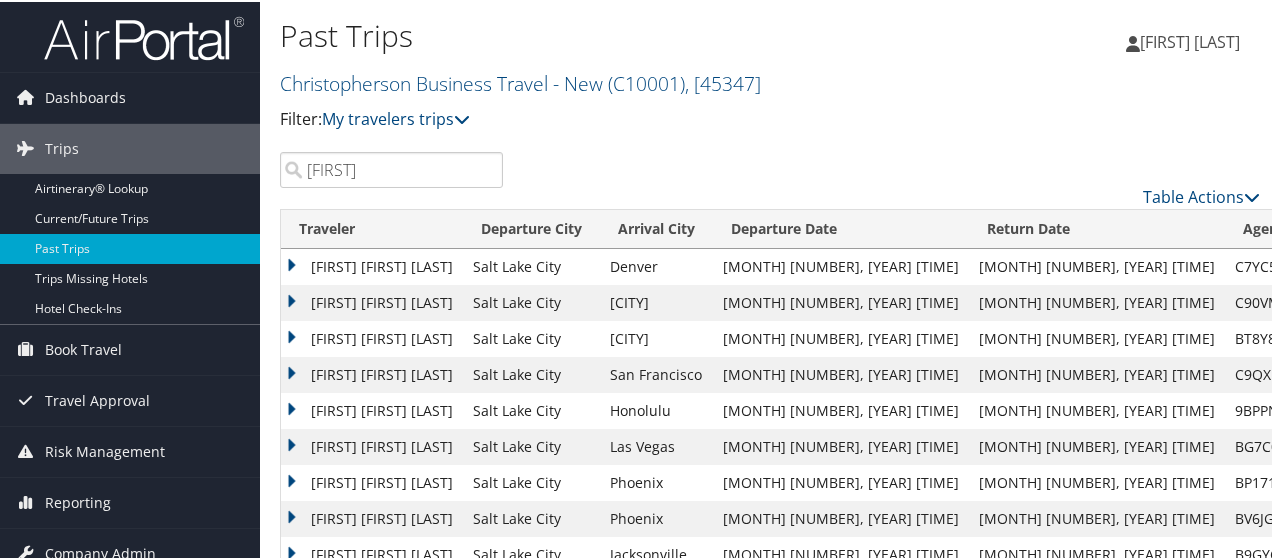 type on "[FIRST]" 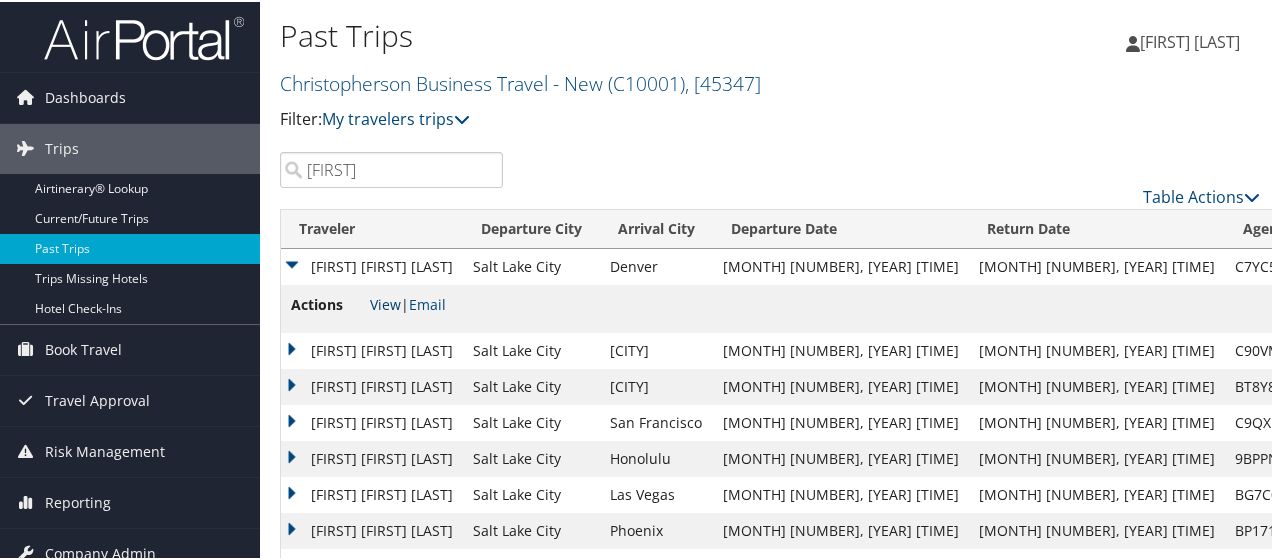 click on "View" at bounding box center [385, 302] 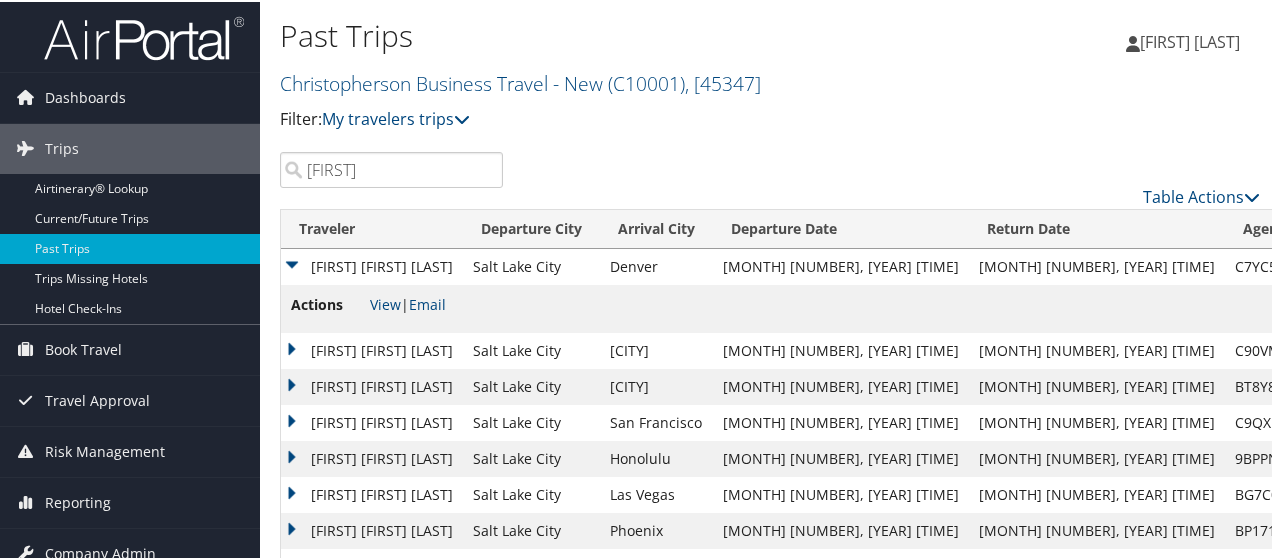 click on "[FIRST] [LAST]" at bounding box center (372, 385) 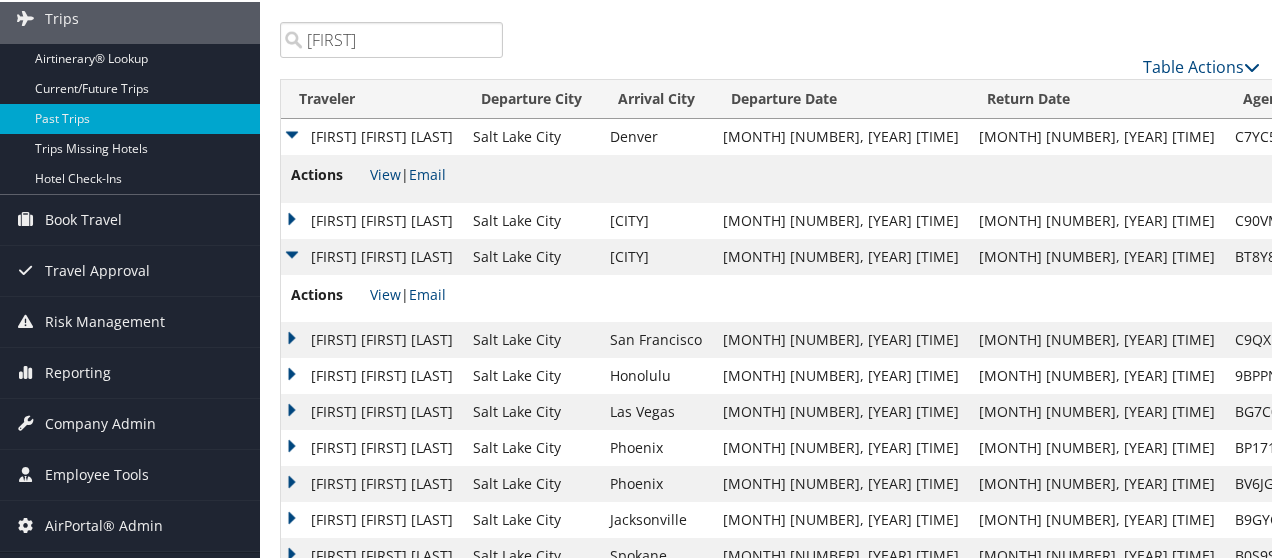 scroll, scrollTop: 176, scrollLeft: 0, axis: vertical 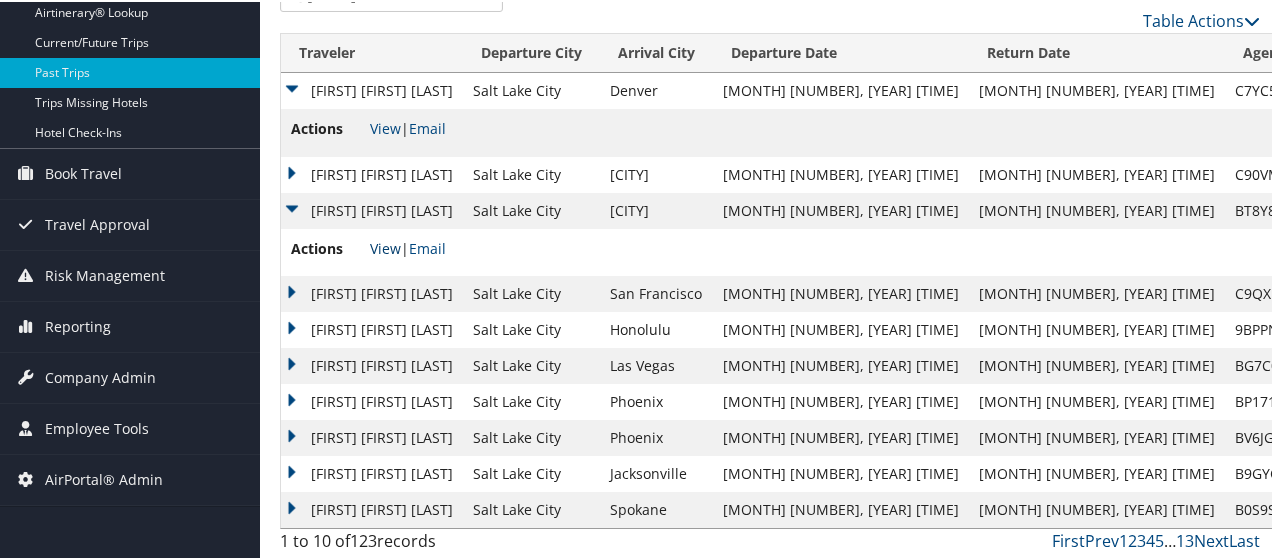 click on "View" at bounding box center [385, 246] 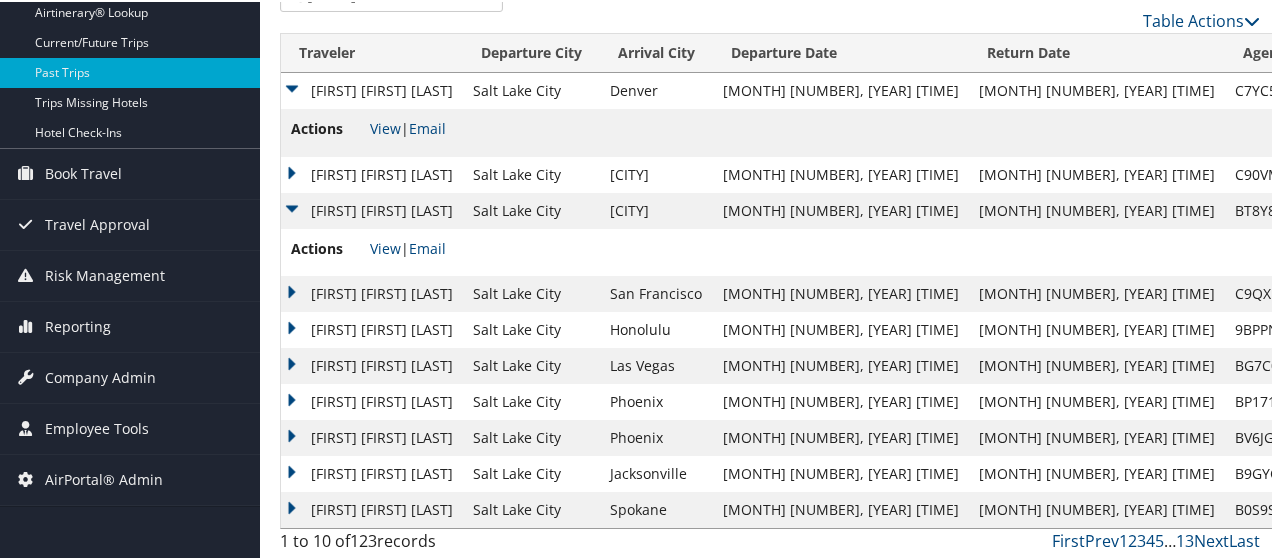 click on "[FIRST] [LAST]" at bounding box center (372, 292) 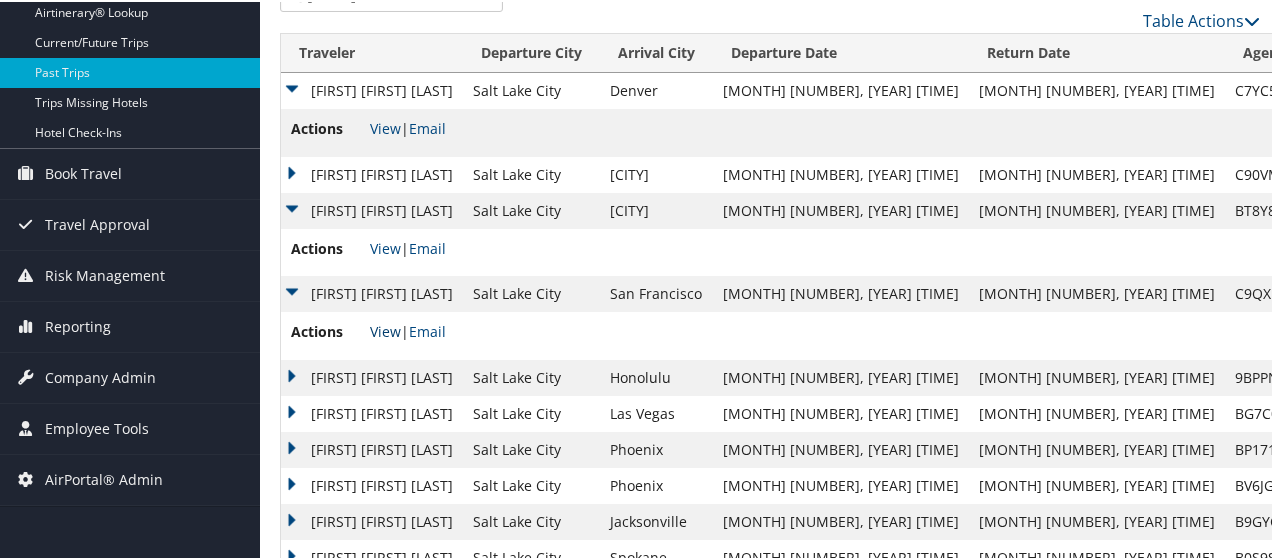 click on "View" at bounding box center (385, 329) 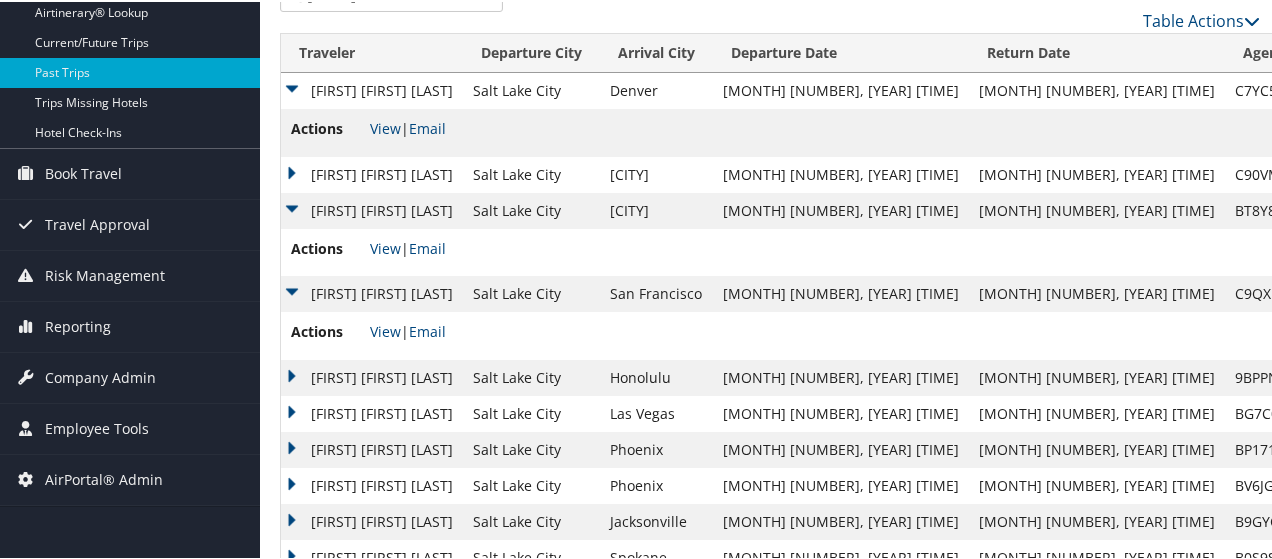 click on "[FIRST] [LAST]" at bounding box center (372, 376) 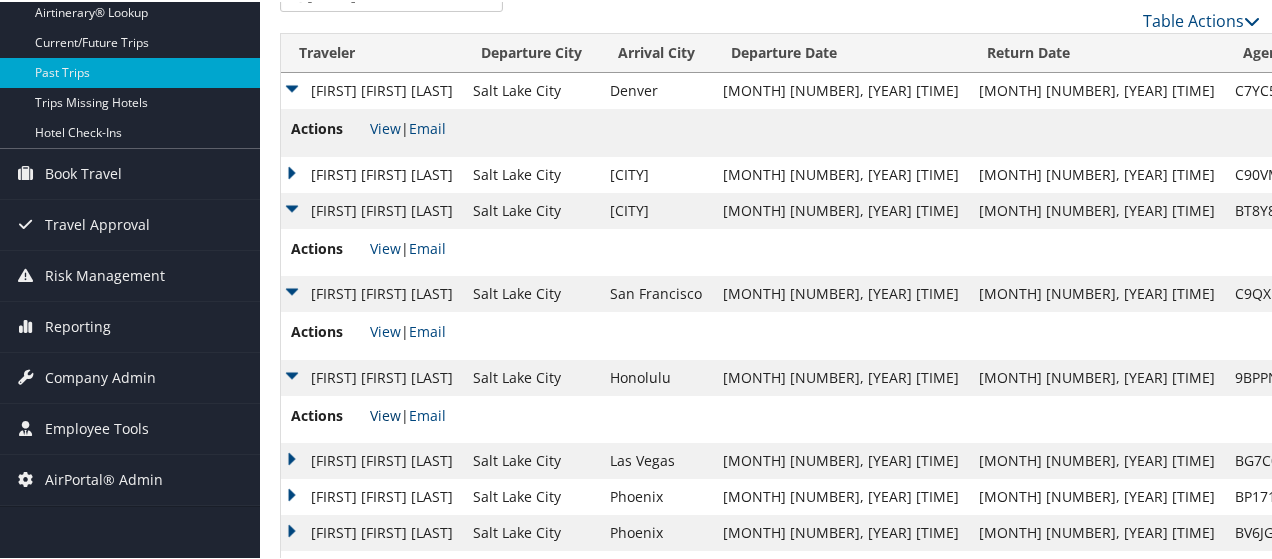 click on "View" at bounding box center [385, 413] 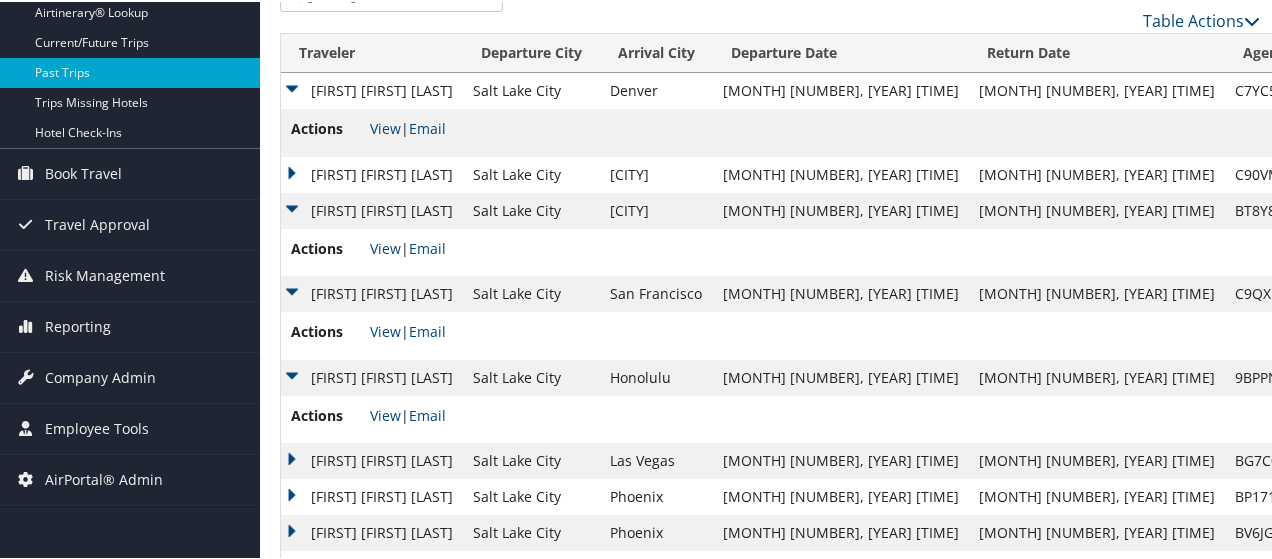 scroll, scrollTop: 177, scrollLeft: 0, axis: vertical 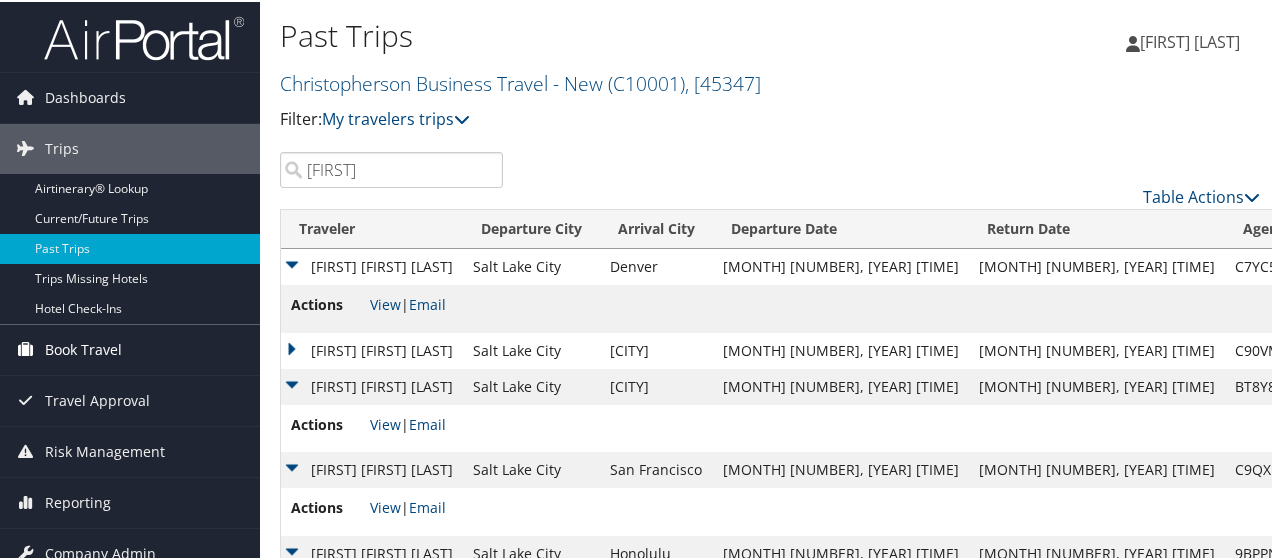 click on "Book Travel" at bounding box center [83, 348] 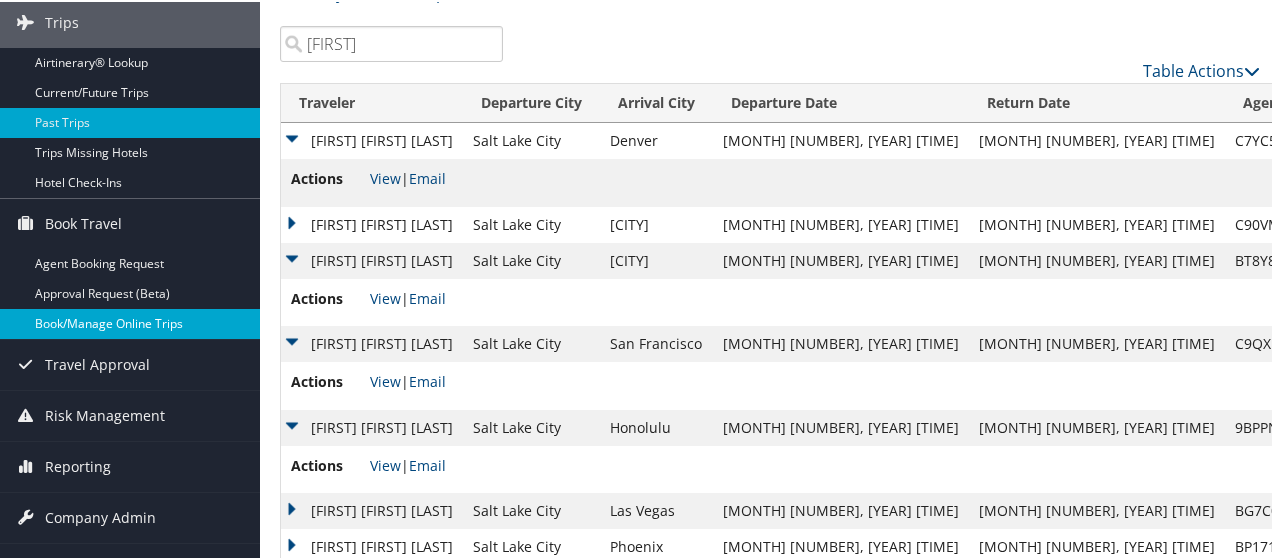 scroll, scrollTop: 271, scrollLeft: 0, axis: vertical 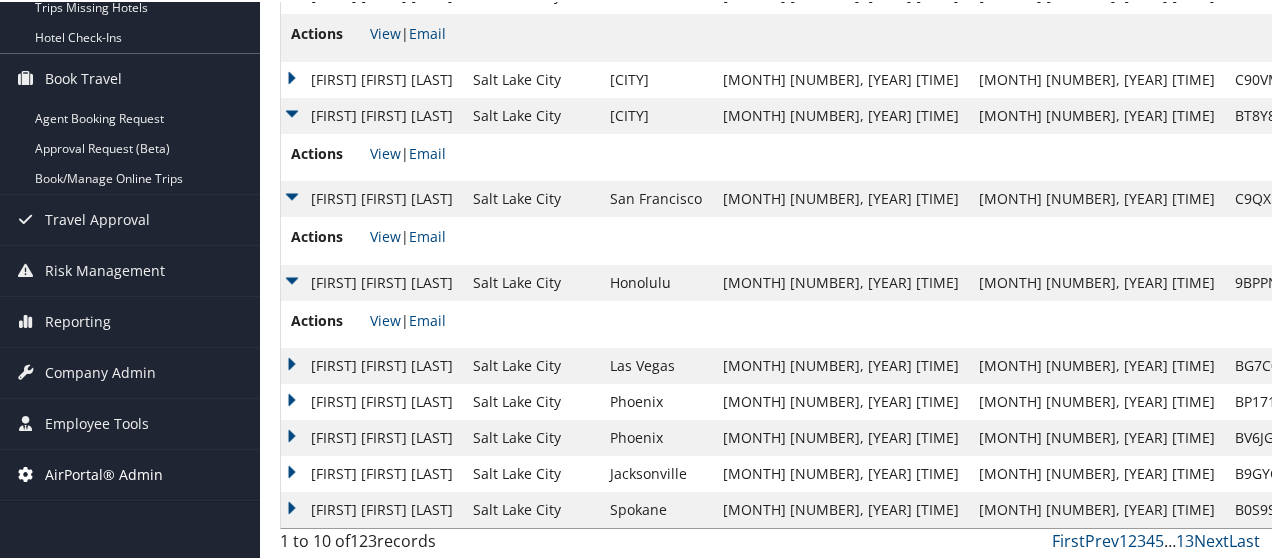 click on "AirPortal® Admin" at bounding box center [104, 473] 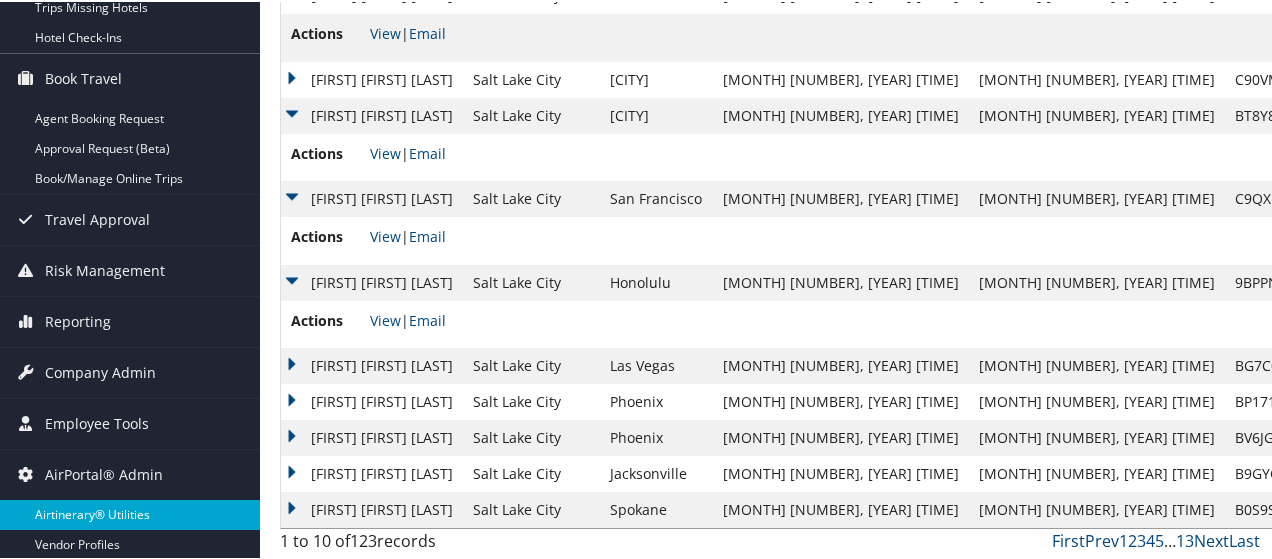 click on "Airtinerary® Utilities" at bounding box center [130, 513] 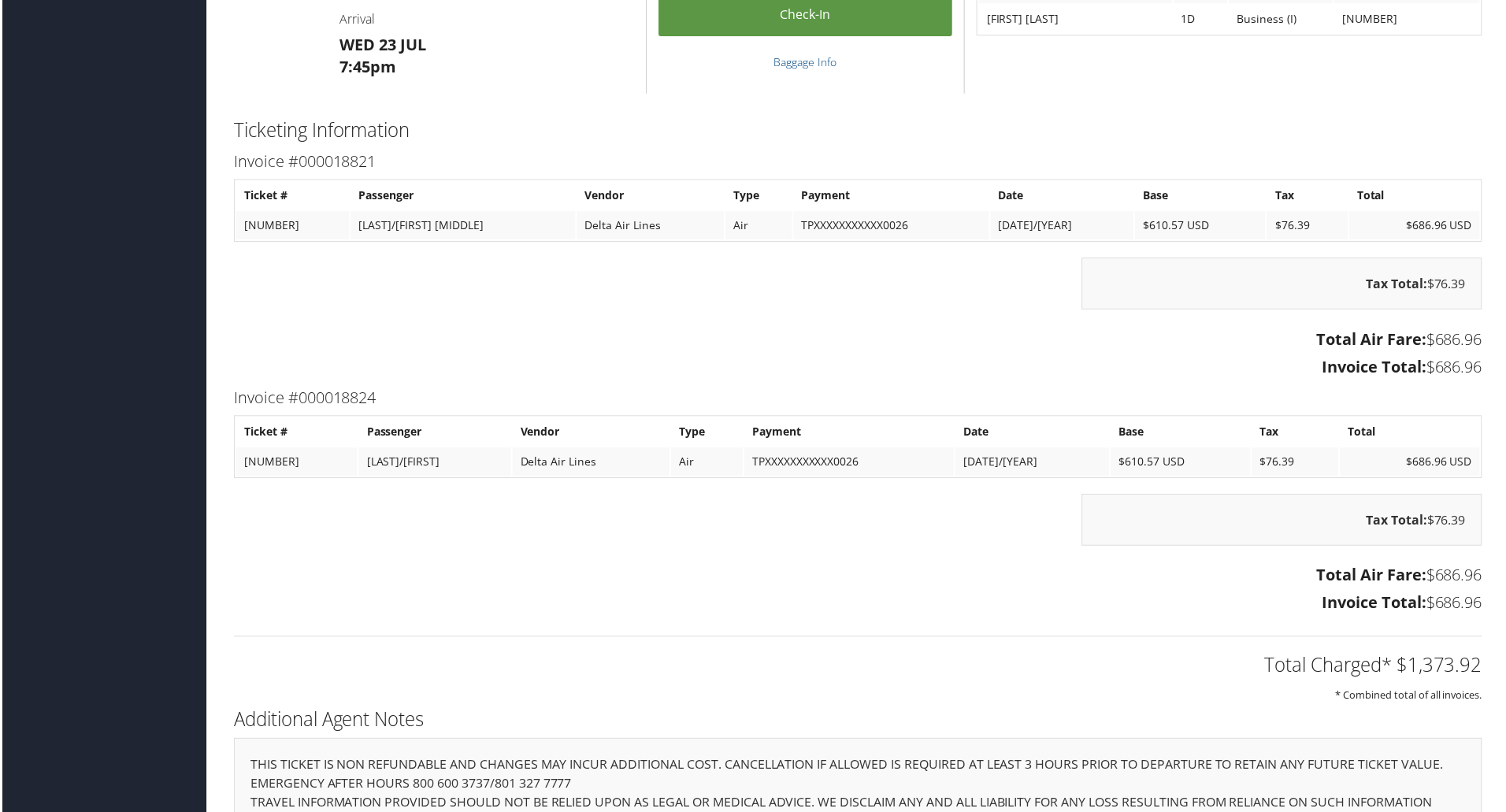 scroll, scrollTop: 1517, scrollLeft: 0, axis: vertical 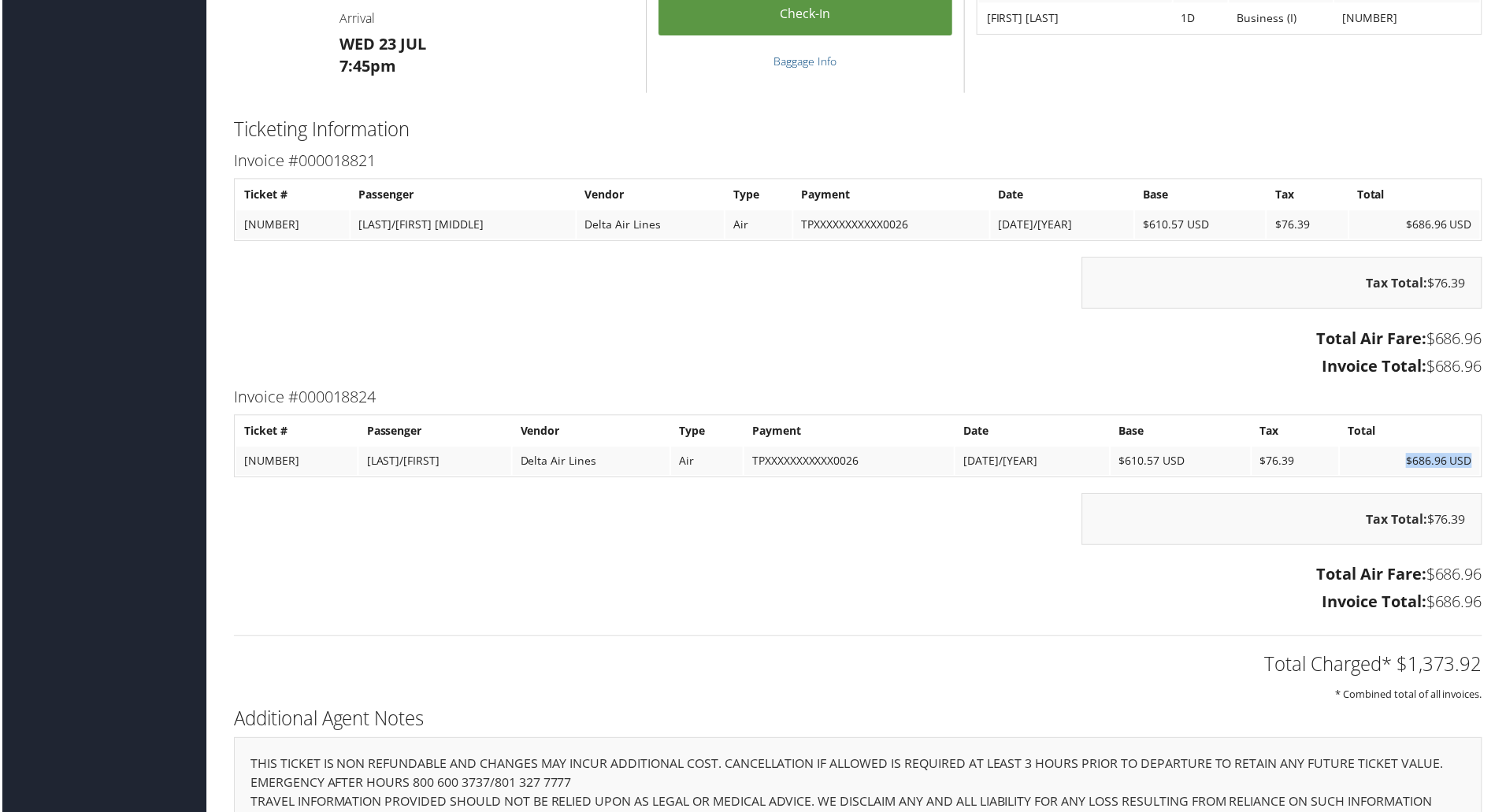 drag, startPoint x: 1471, startPoint y: 461, endPoint x: 1396, endPoint y: 464, distance: 75.06 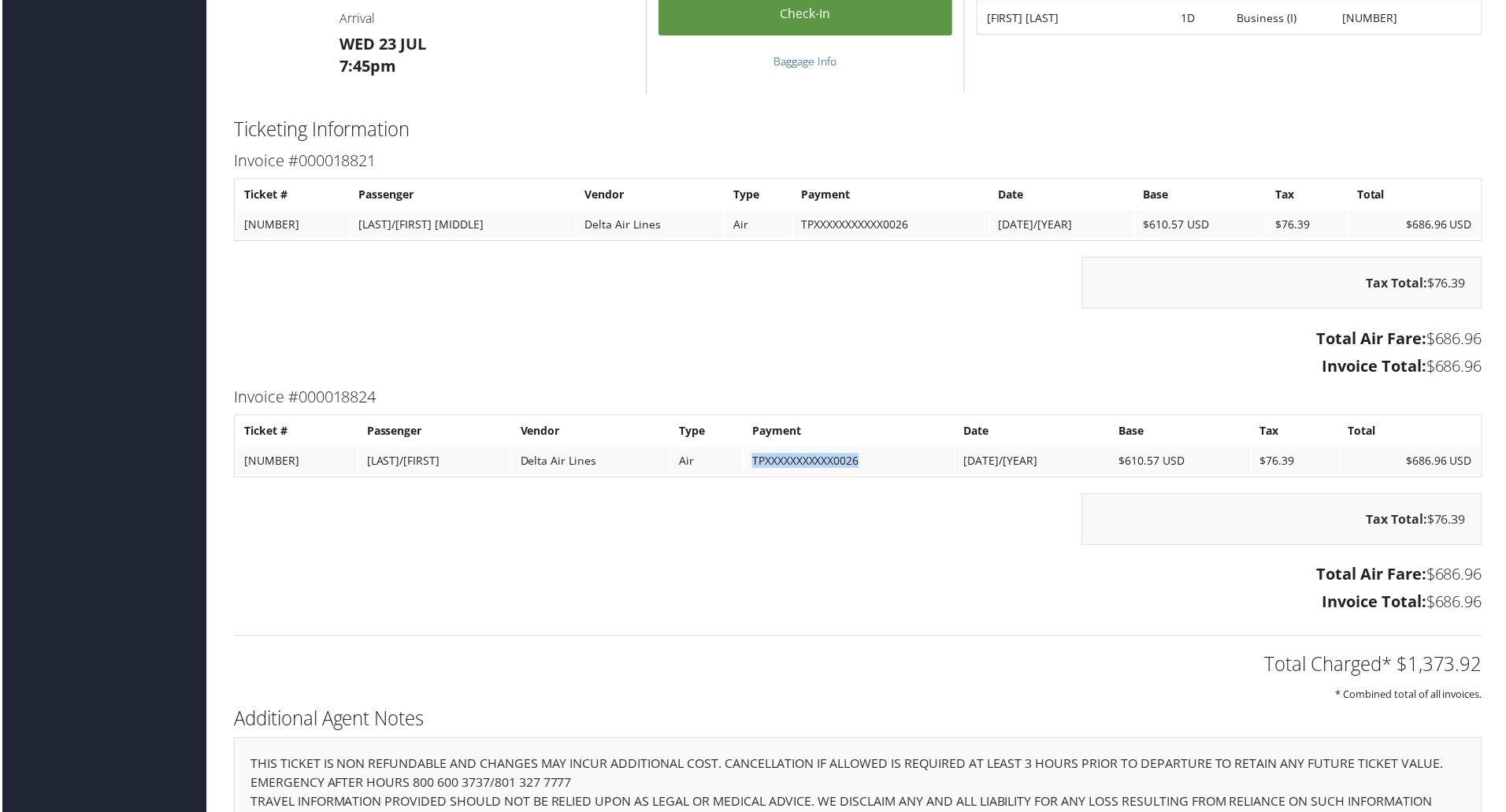 drag, startPoint x: 928, startPoint y: 464, endPoint x: 814, endPoint y: 466, distance: 114.01754 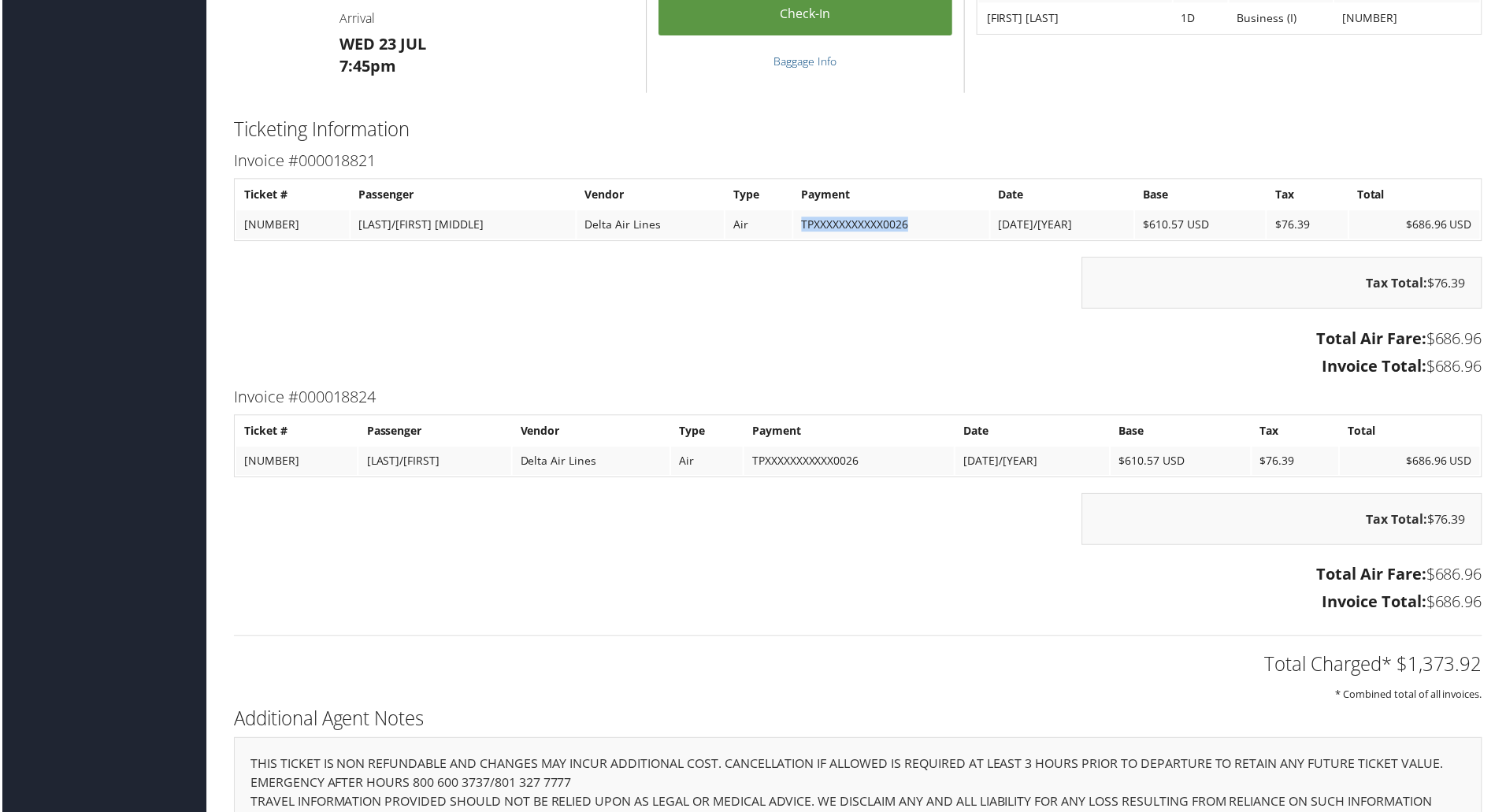 drag, startPoint x: 966, startPoint y: 228, endPoint x: 850, endPoint y: 240, distance: 116.61904 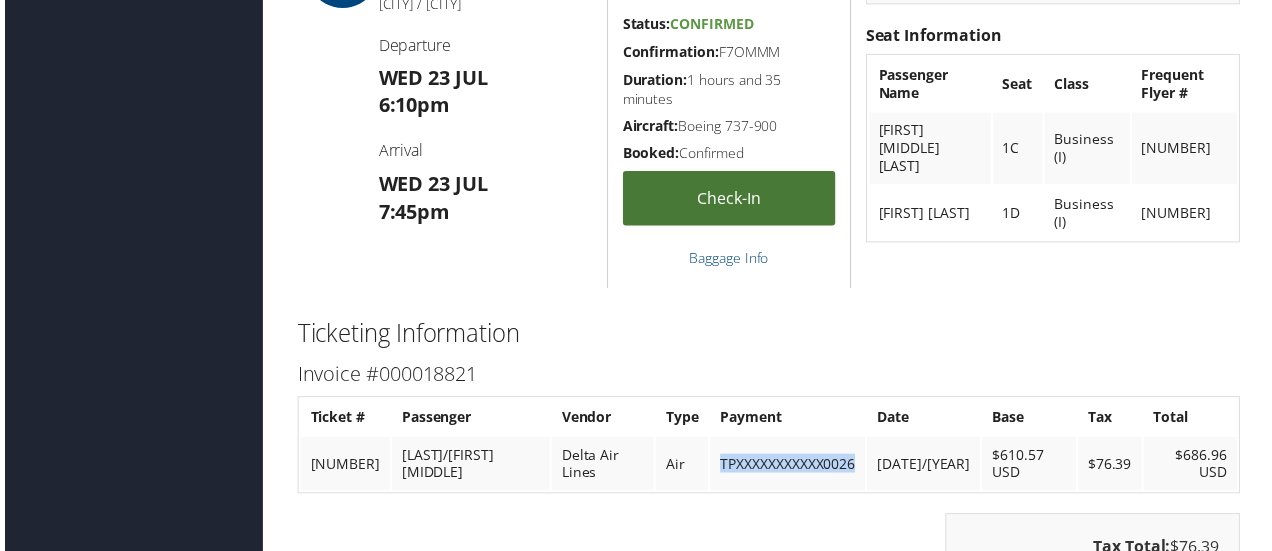scroll, scrollTop: 1727, scrollLeft: 0, axis: vertical 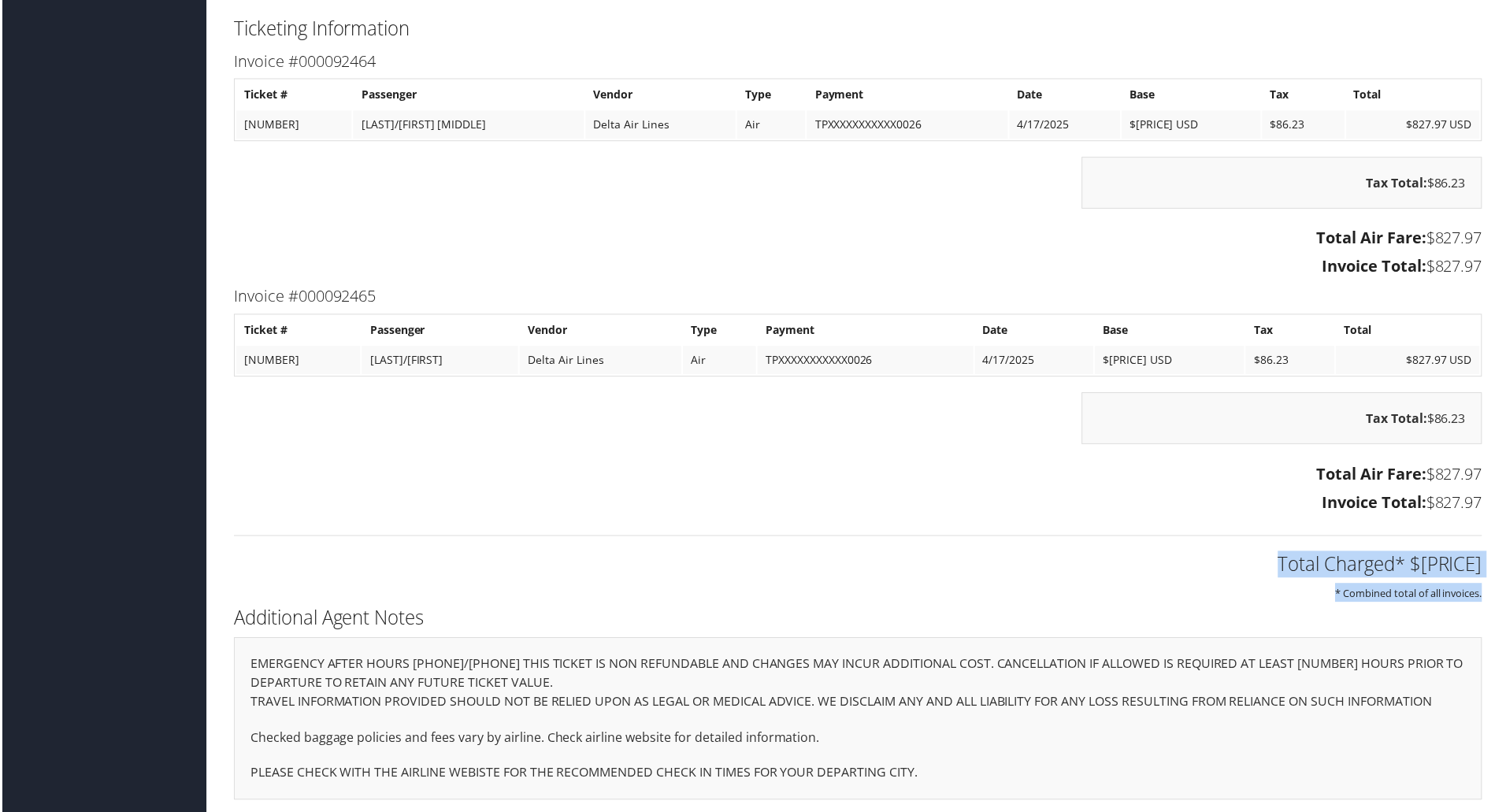 drag, startPoint x: 1473, startPoint y: 591, endPoint x: 1262, endPoint y: 562, distance: 212.98357 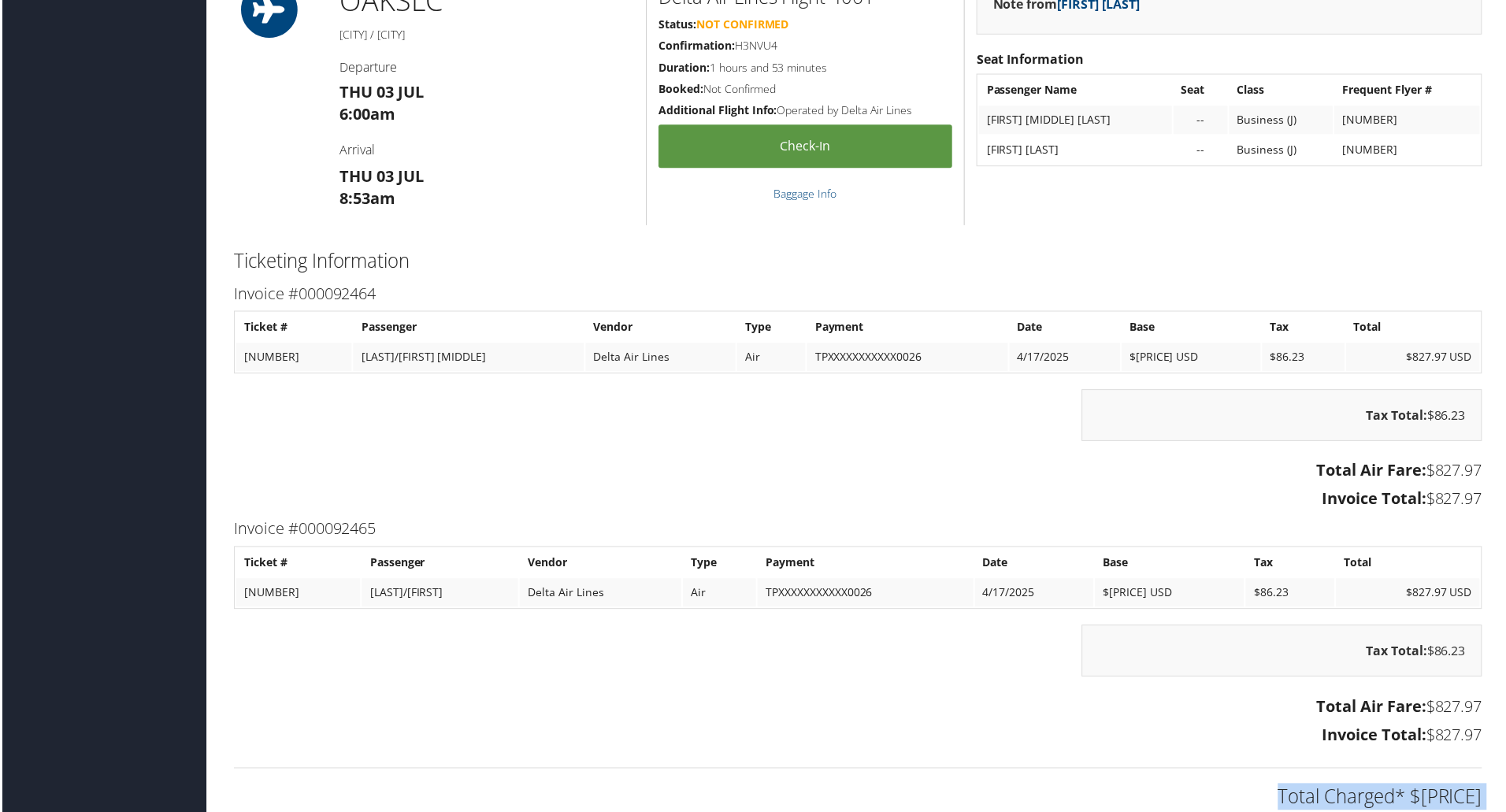 scroll, scrollTop: 3734, scrollLeft: 0, axis: vertical 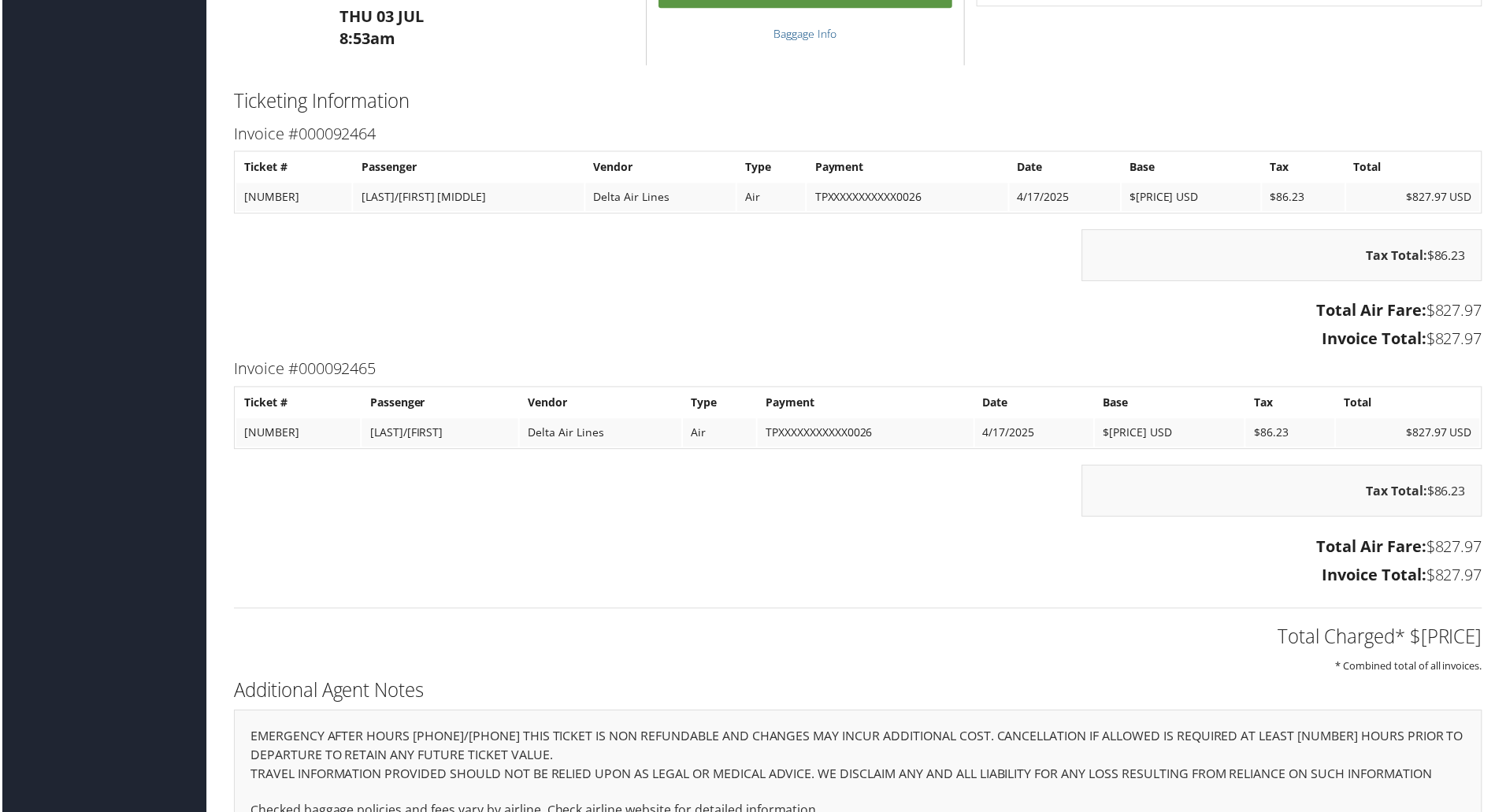 click on "Ticketing Information" at bounding box center (859, 101) 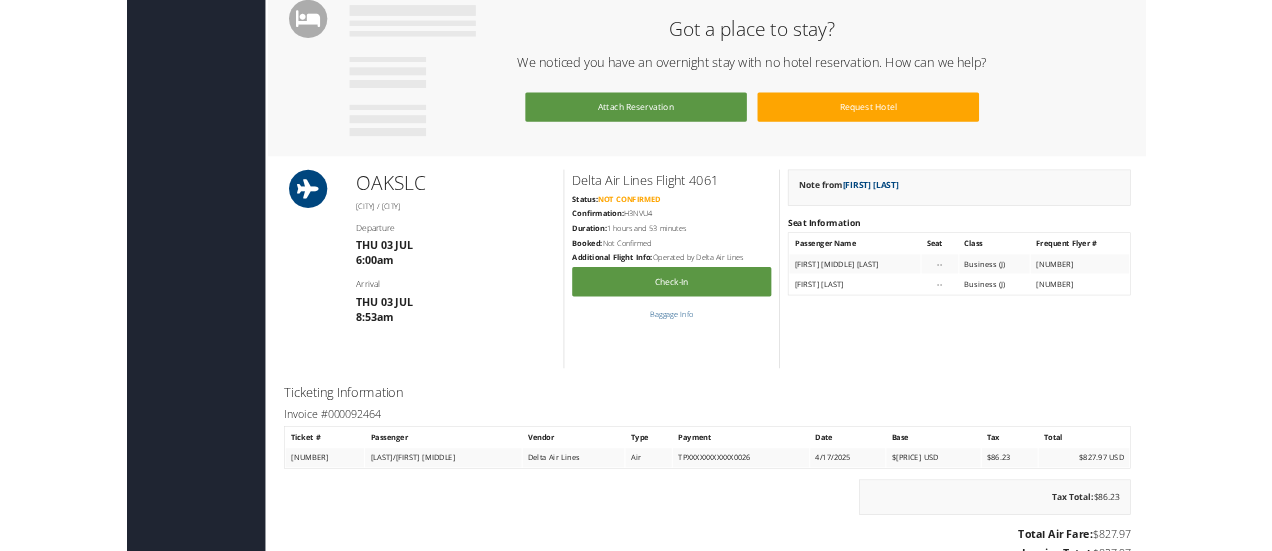 scroll, scrollTop: 5288, scrollLeft: 0, axis: vertical 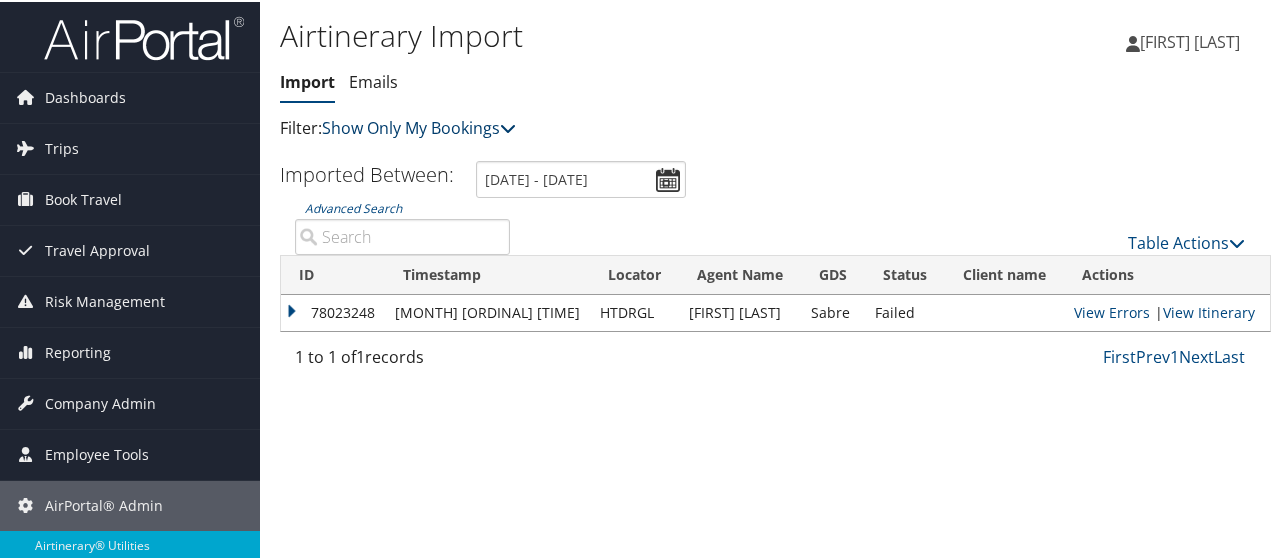 click on "Show Only My Bookings" at bounding box center (419, 126) 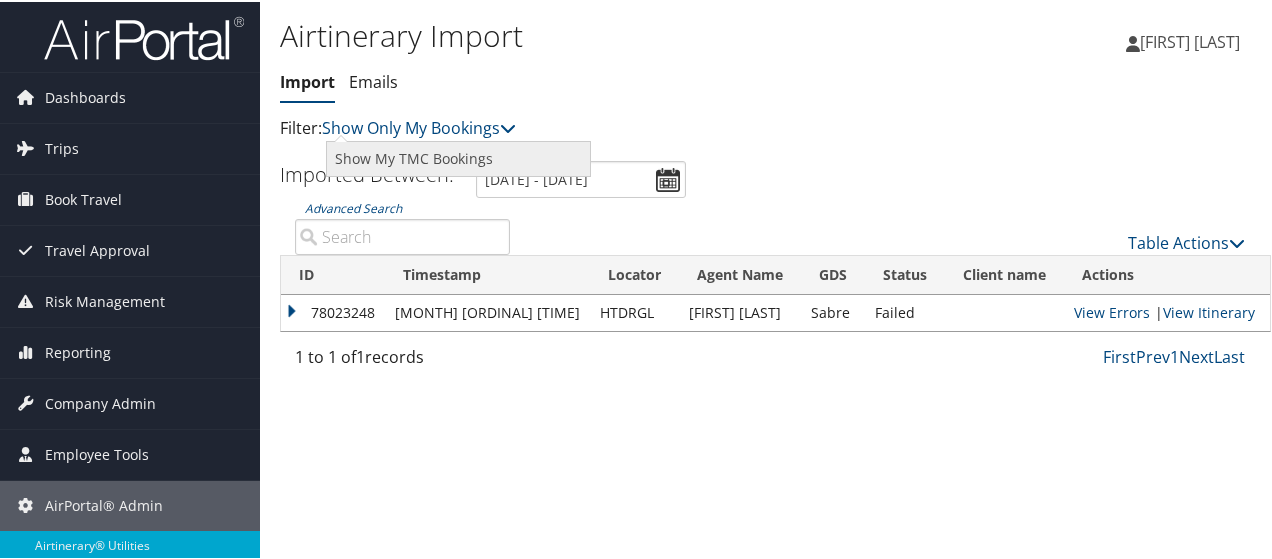 click on "Show My TMC Bookings" at bounding box center [458, 157] 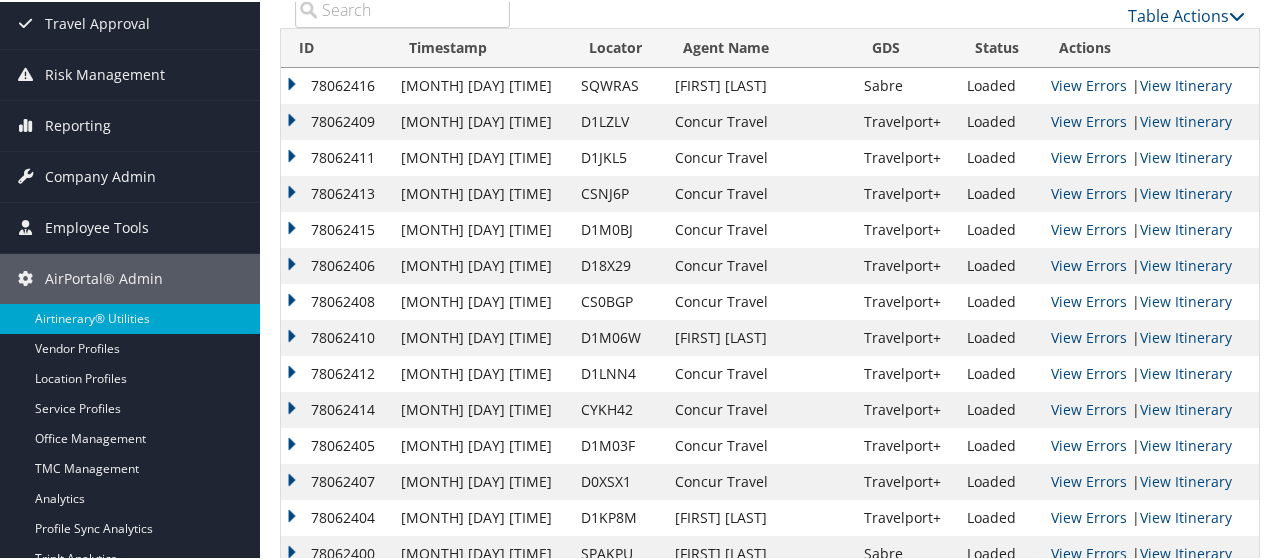 scroll, scrollTop: 100, scrollLeft: 0, axis: vertical 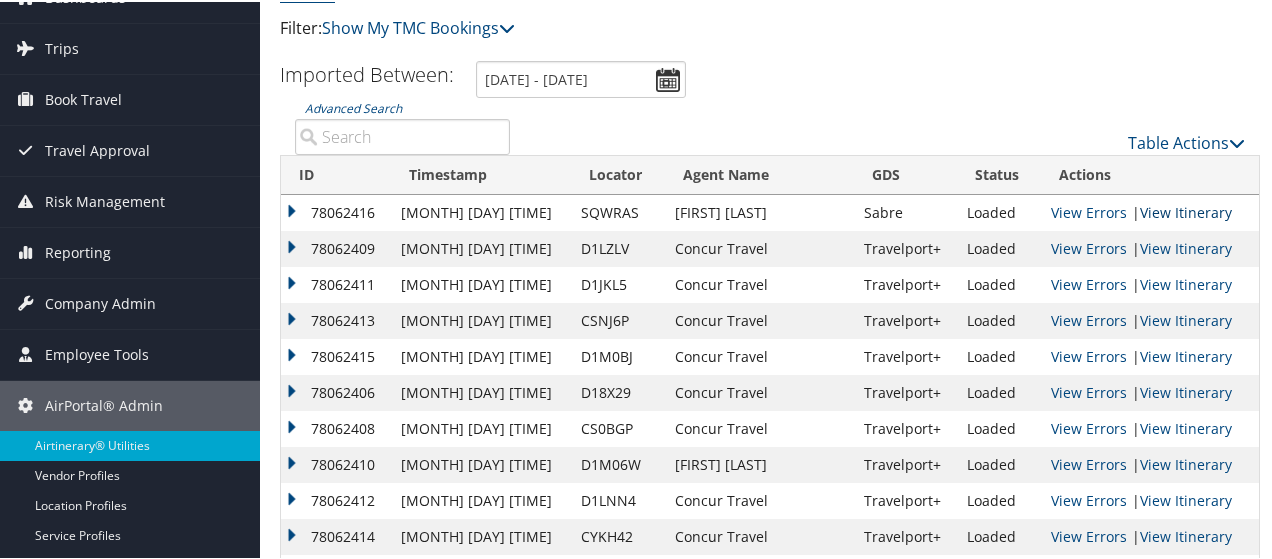 click on "View Itinerary" at bounding box center (1186, 210) 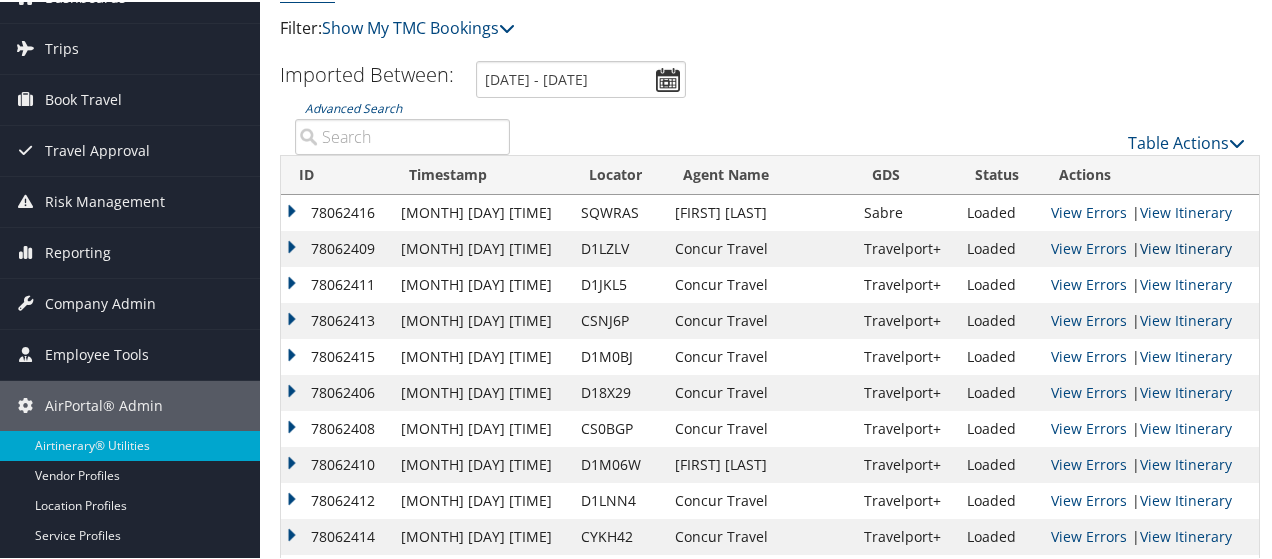 click on "View Itinerary" at bounding box center (1186, 246) 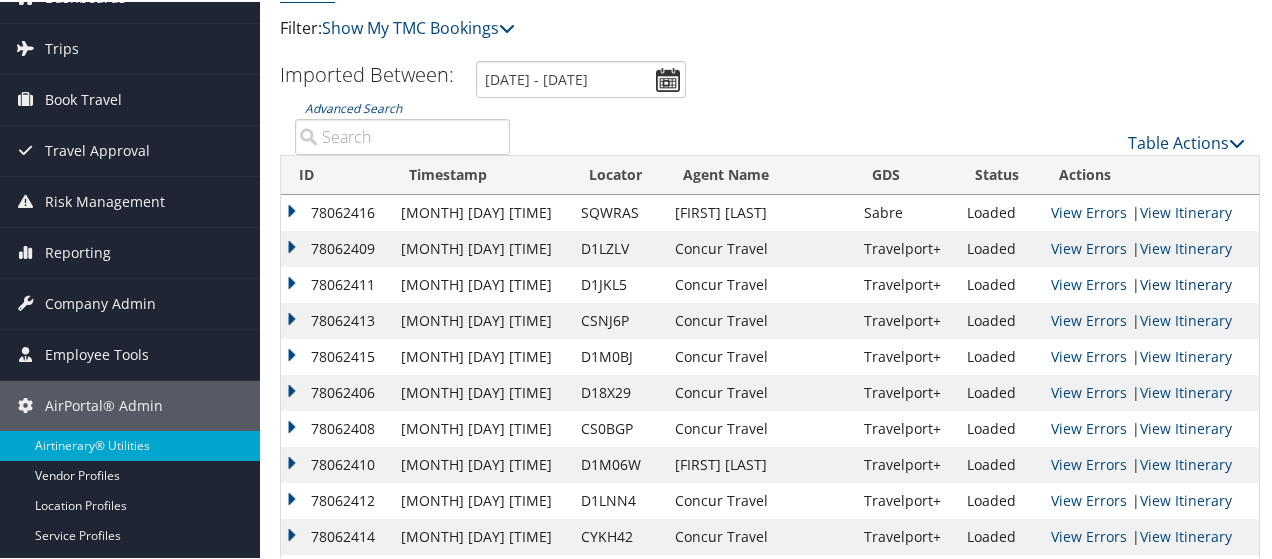 click on "View Itinerary" at bounding box center (1186, 282) 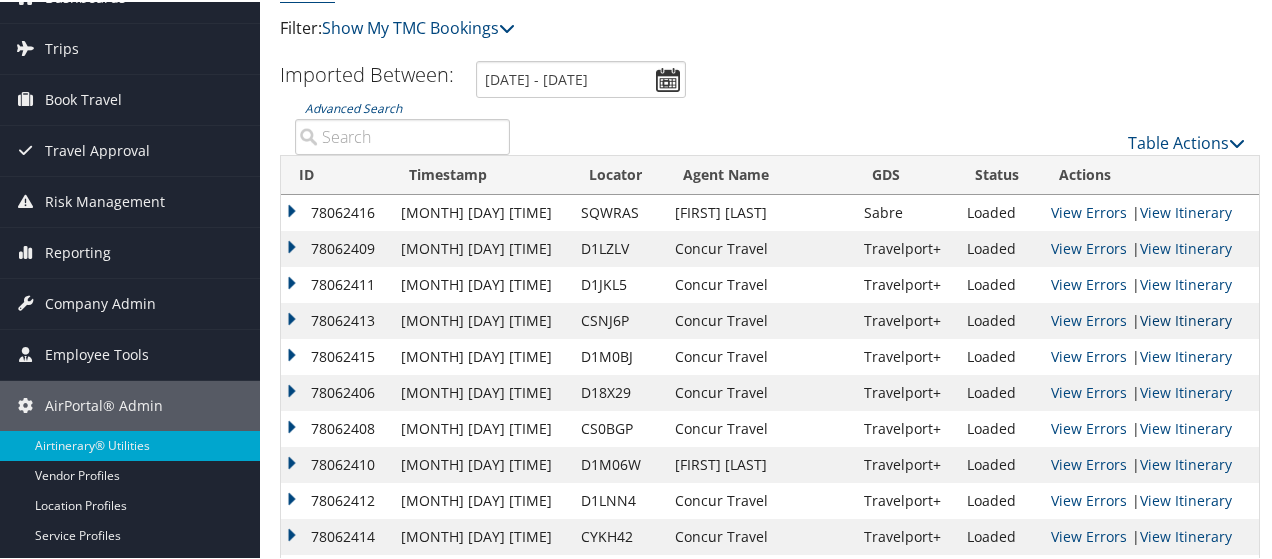 click on "View Itinerary" at bounding box center (1186, 318) 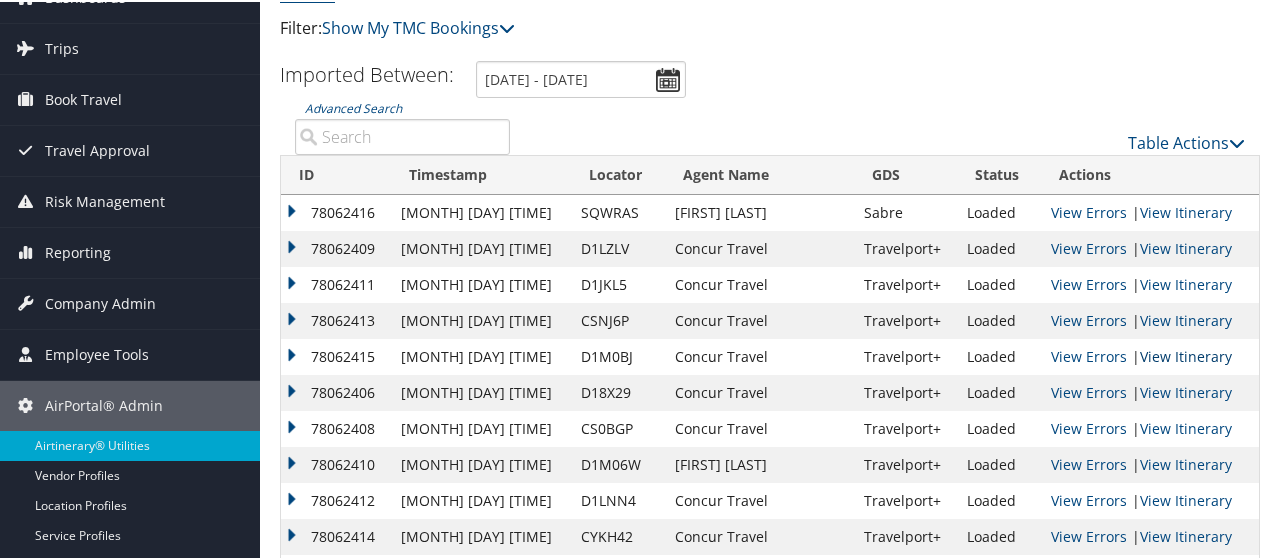 click on "View Itinerary" at bounding box center [1186, 354] 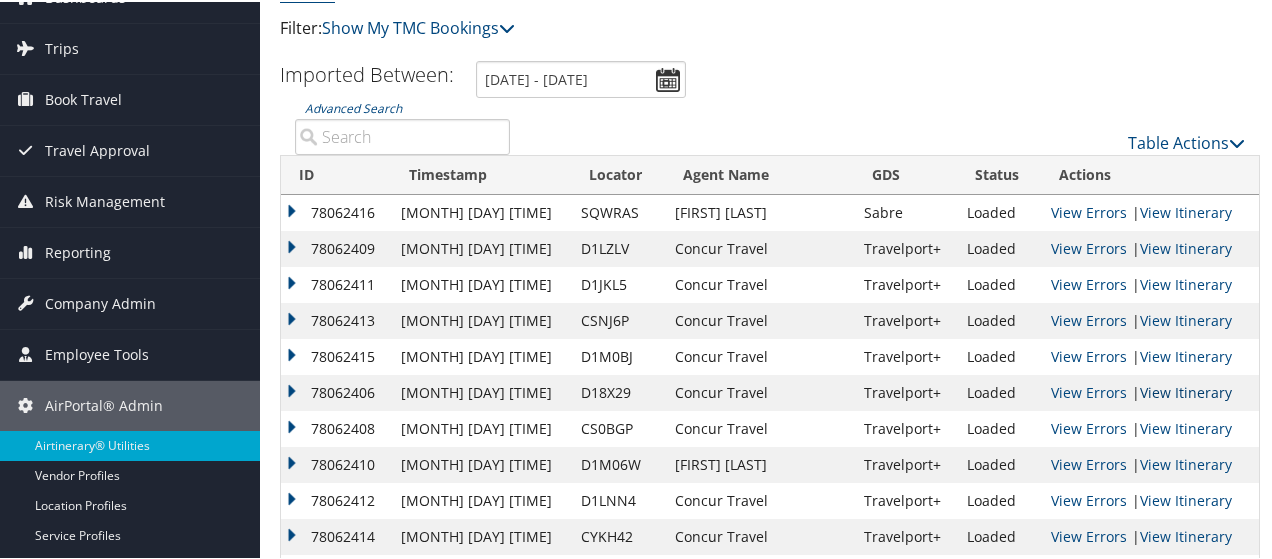 click on "View Itinerary" at bounding box center [1186, 390] 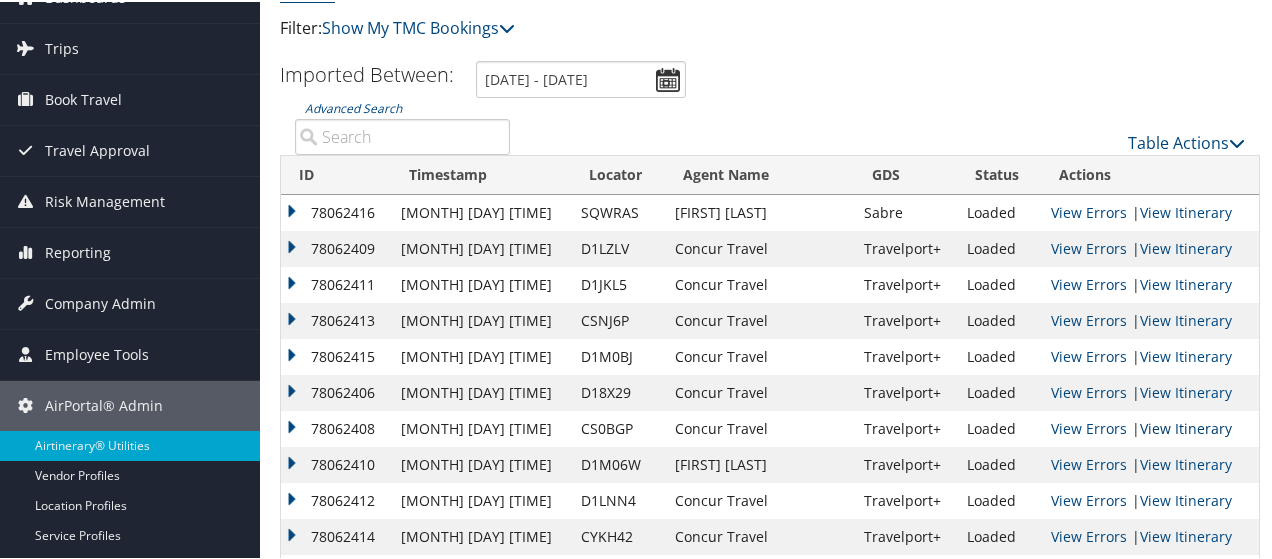 click on "View Itinerary" at bounding box center (1186, 426) 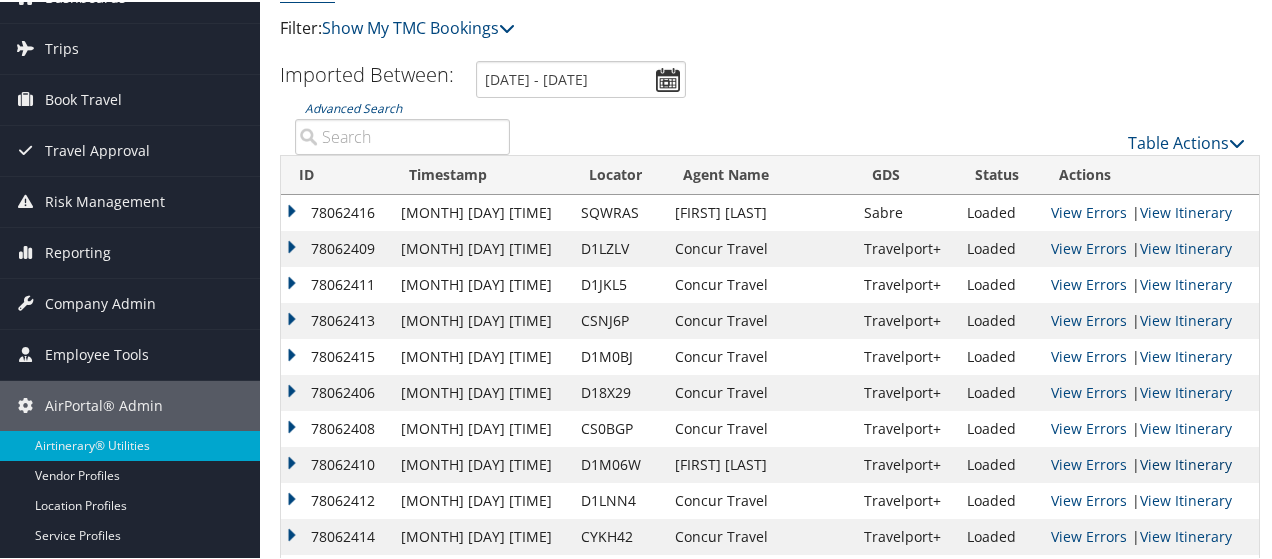 click on "View Itinerary" at bounding box center [1186, 462] 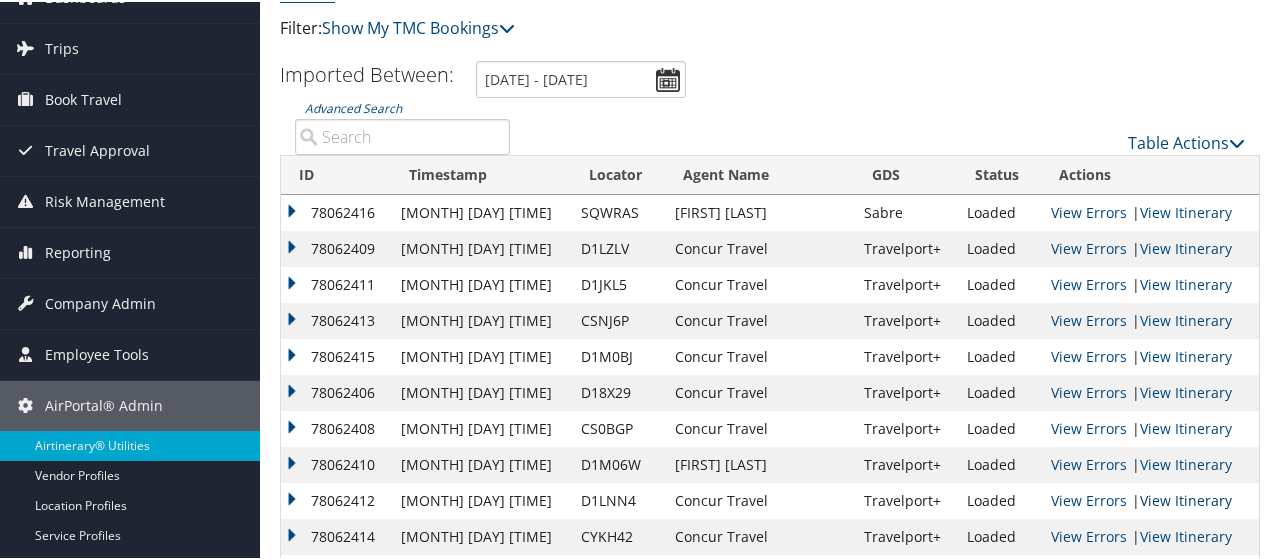 click on "View Itinerary" at bounding box center (1186, 498) 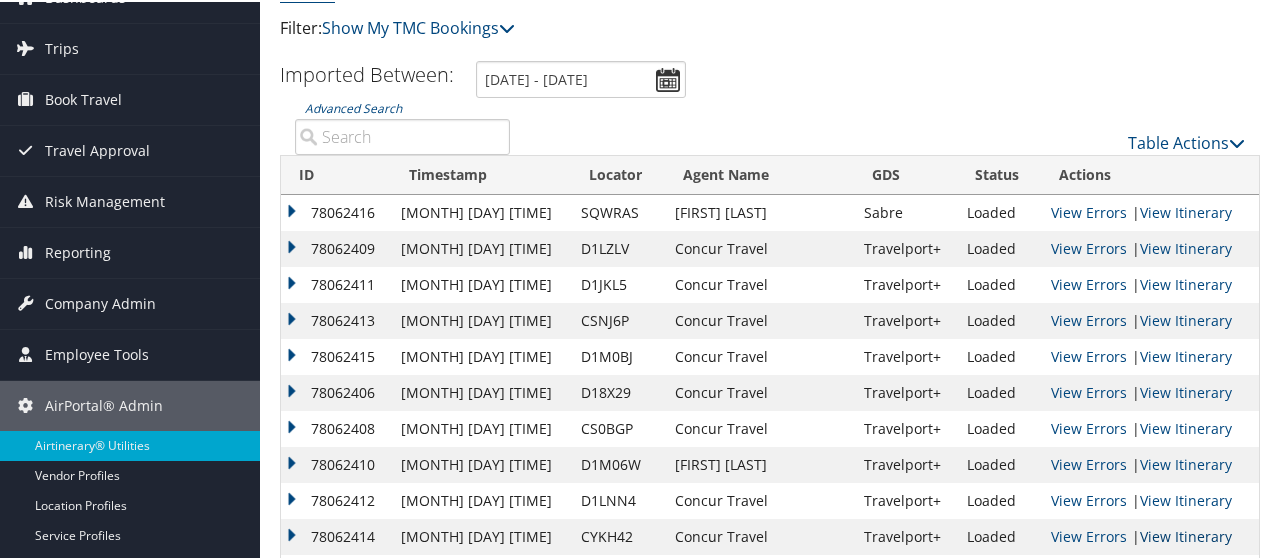 click on "View Itinerary" at bounding box center [1186, 534] 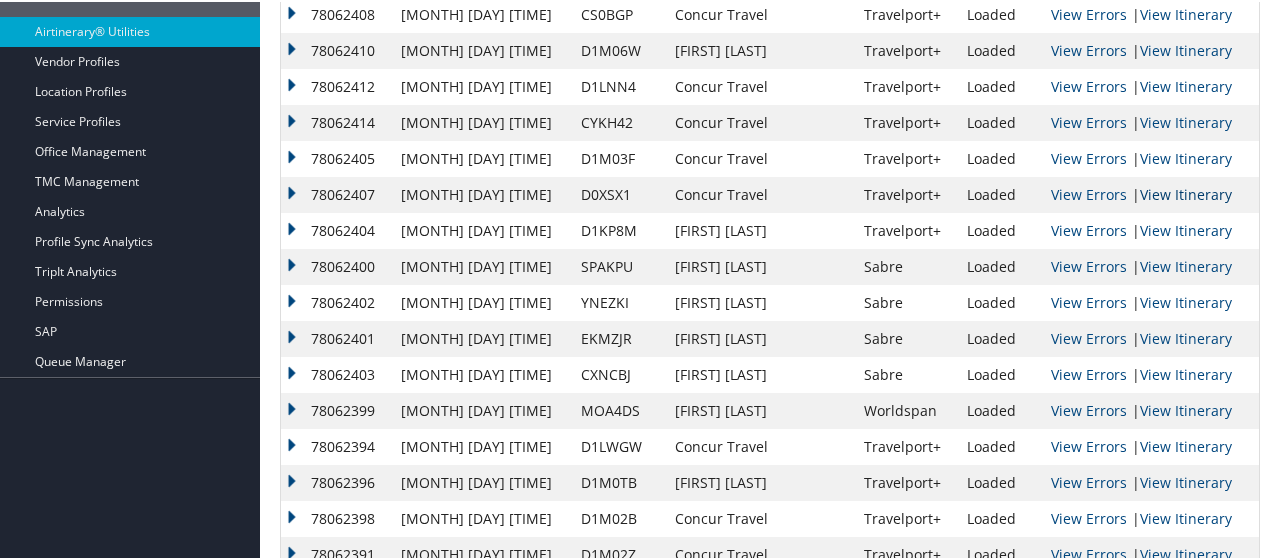 scroll, scrollTop: 600, scrollLeft: 0, axis: vertical 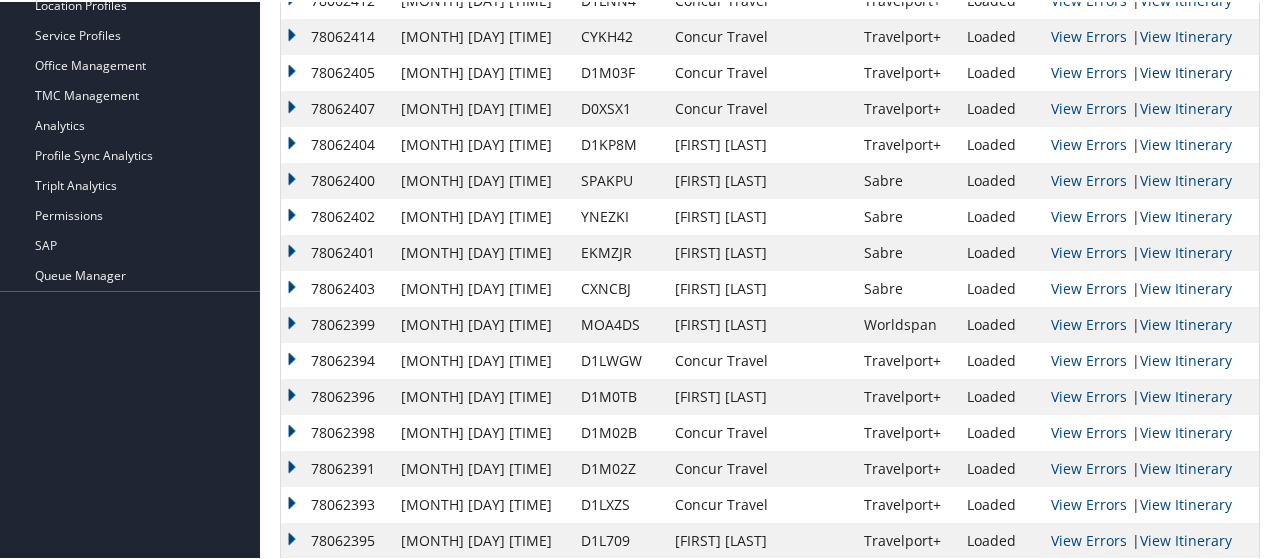 click on "View Itinerary" at bounding box center [1186, 70] 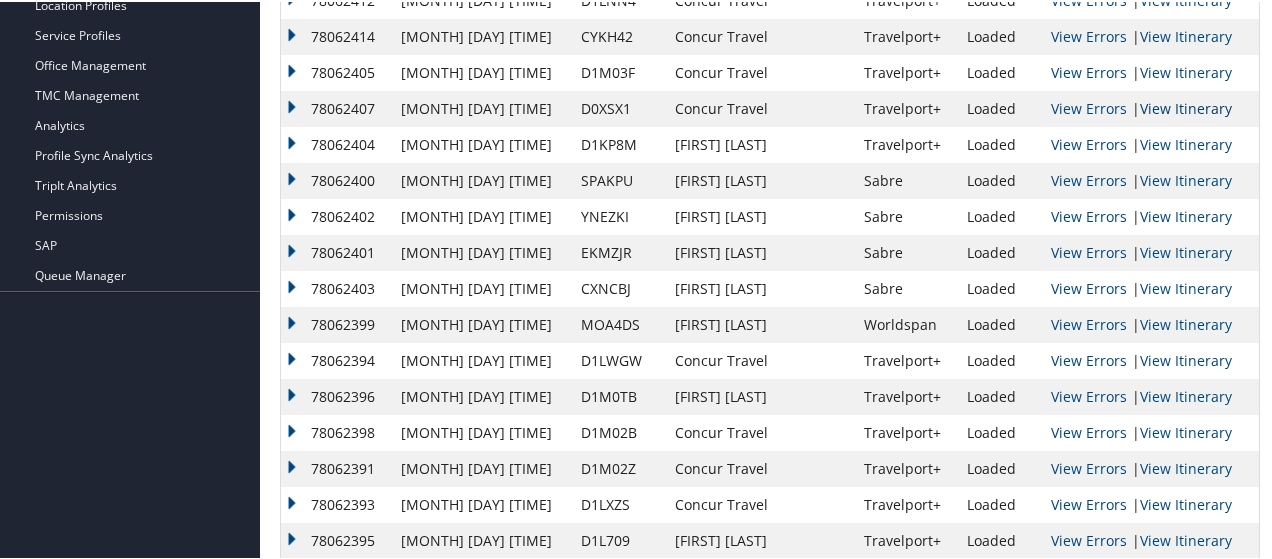 click on "View Itinerary" at bounding box center [1186, 106] 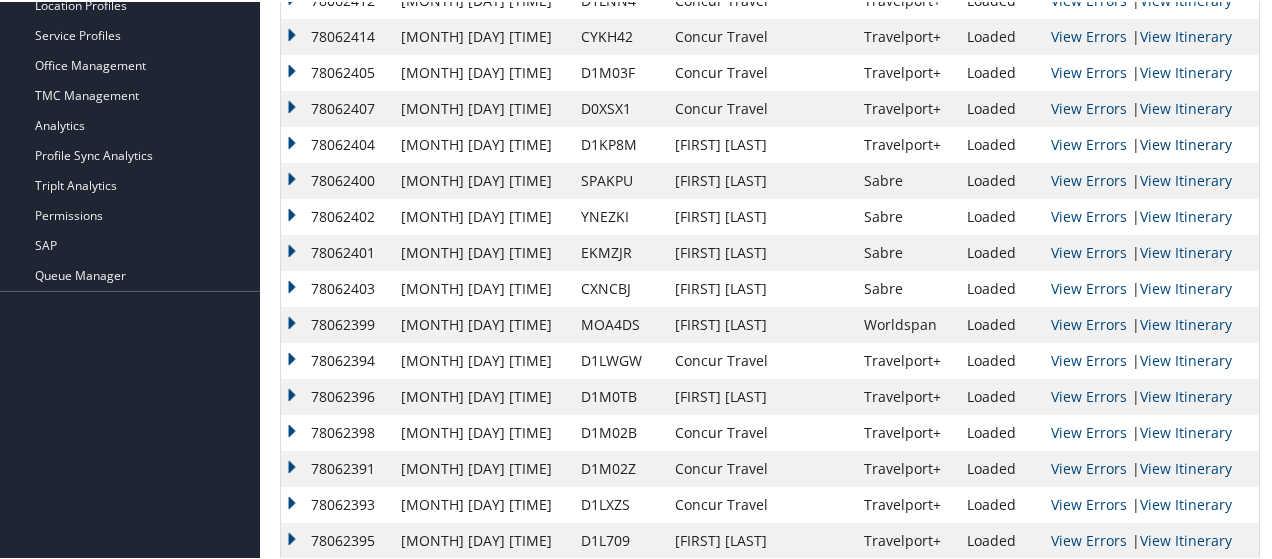 click on "View Itinerary" at bounding box center (1186, 142) 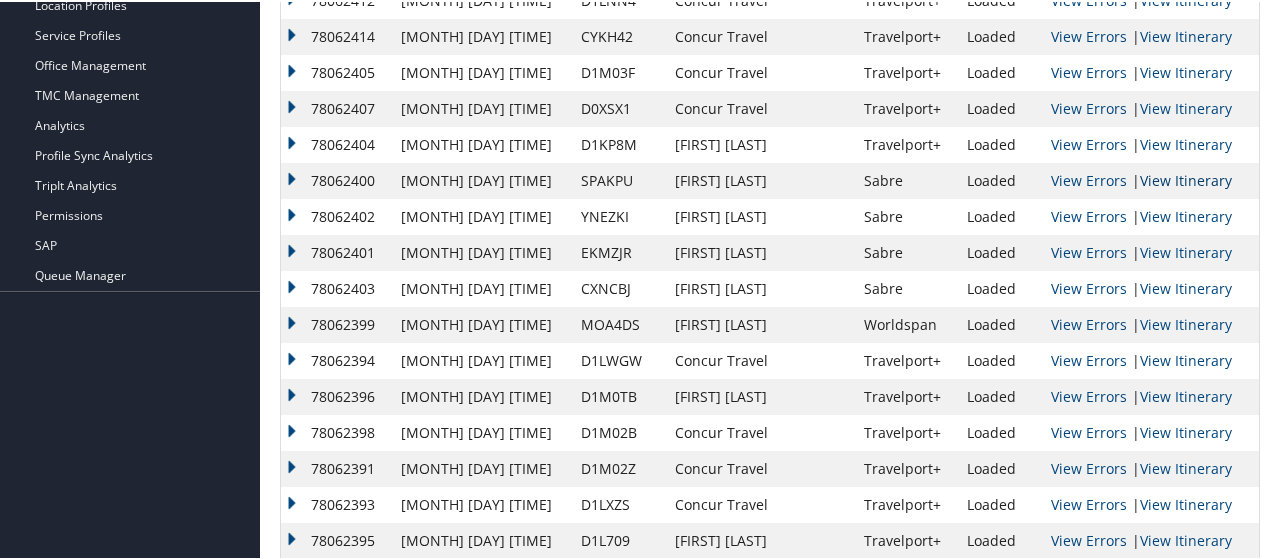click on "View Itinerary" at bounding box center (1186, 178) 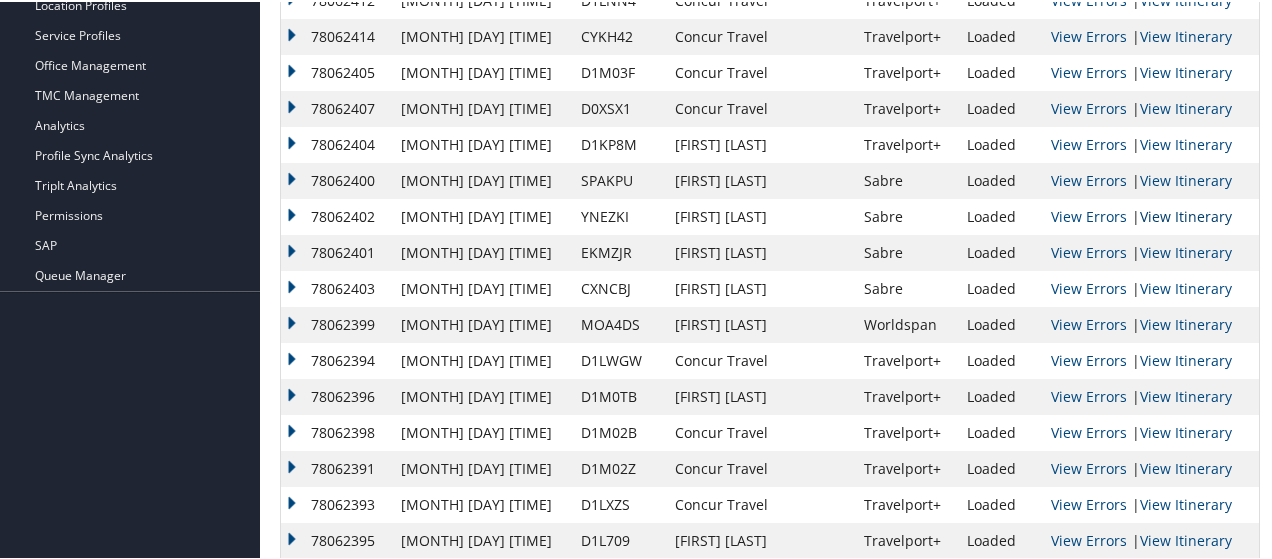 click on "View Itinerary" at bounding box center [1186, 214] 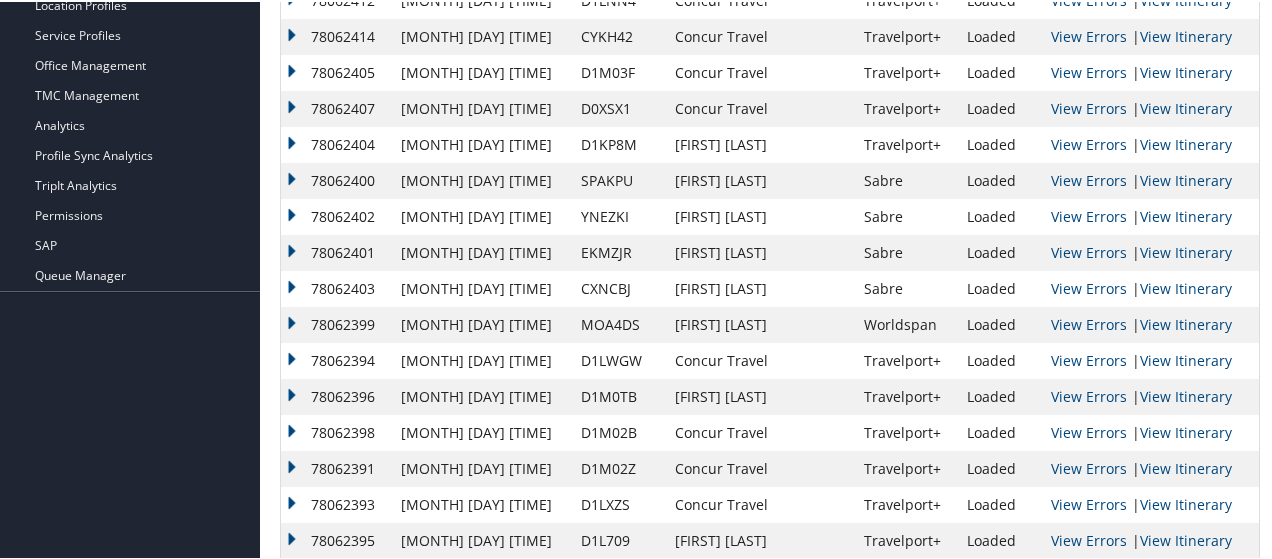 click on "View Itinerary" at bounding box center (1186, 250) 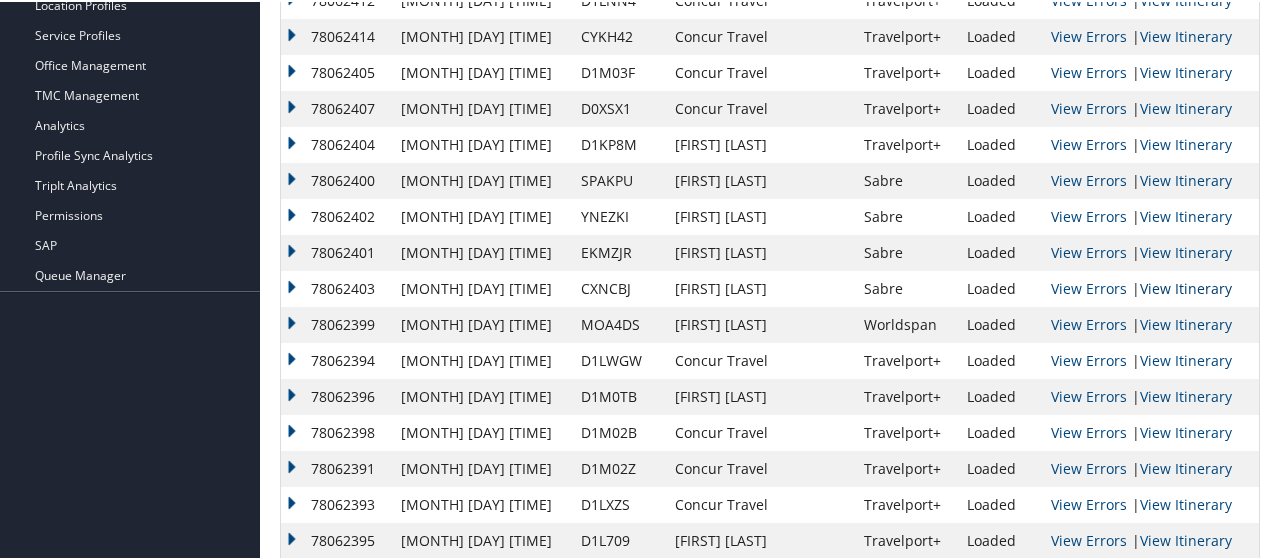 click on "View Itinerary" at bounding box center (1186, 286) 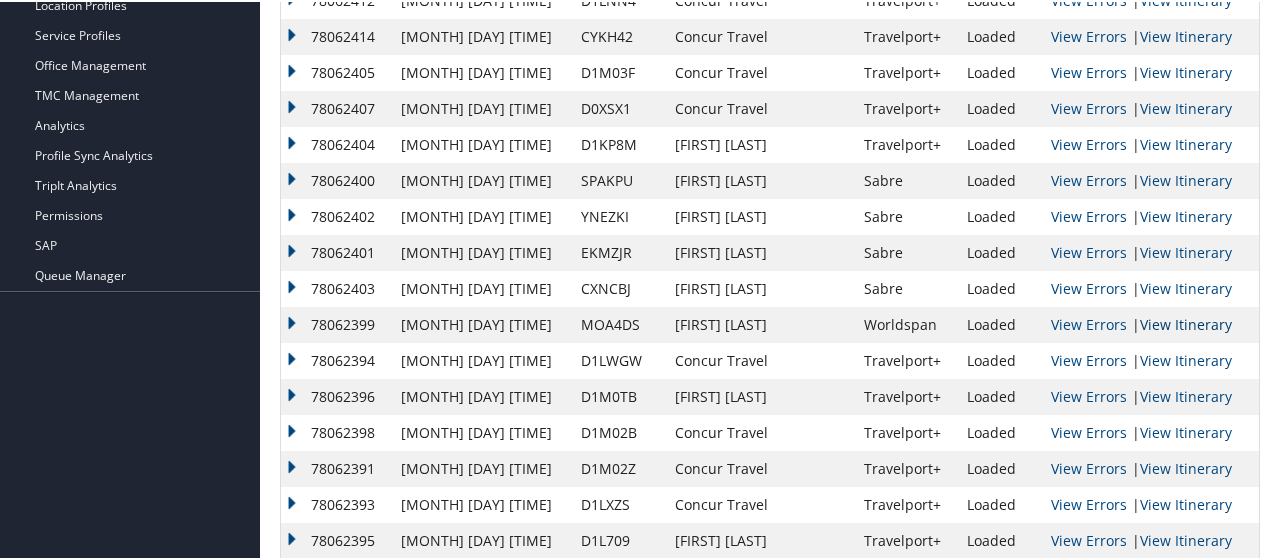 click on "View Itinerary" at bounding box center (1186, 322) 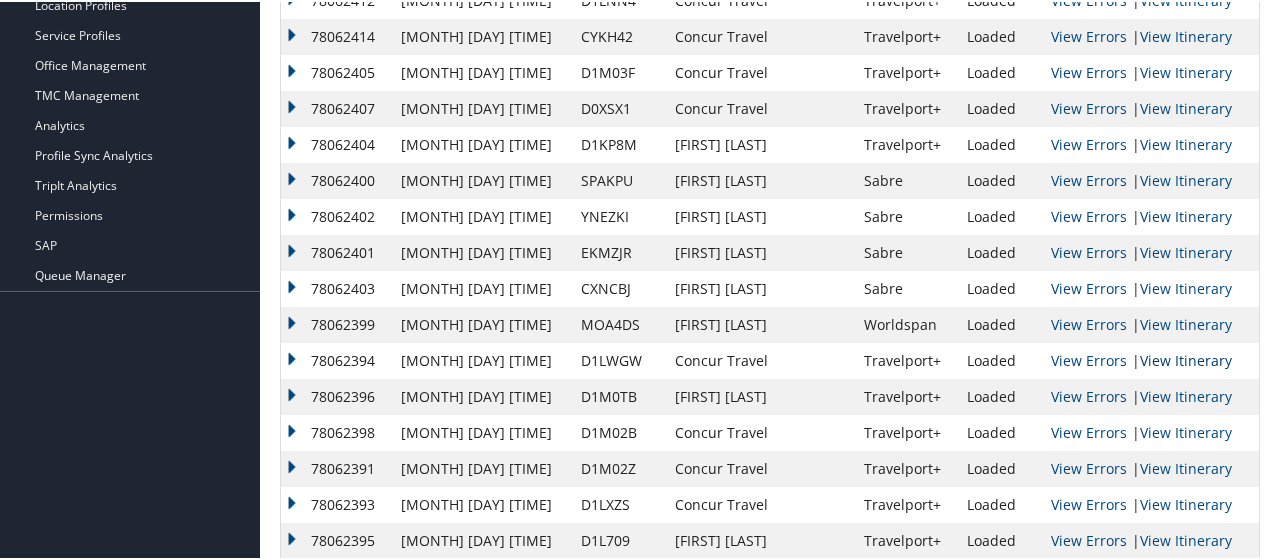 click on "View Itinerary" at bounding box center [1186, 358] 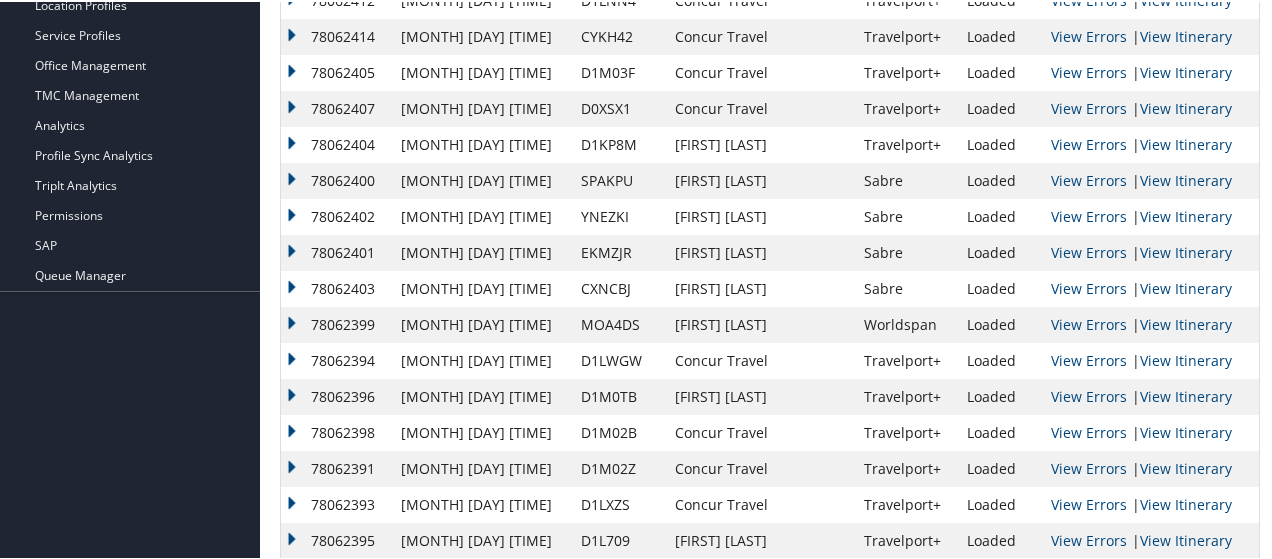 click on "View Itinerary" at bounding box center [1186, 394] 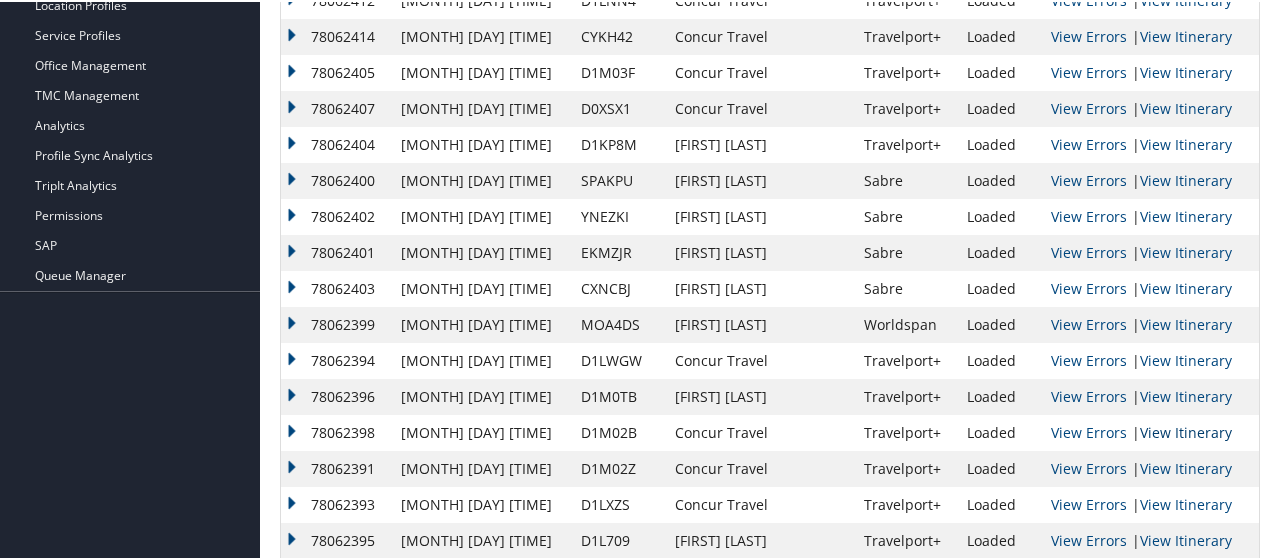 click on "View Itinerary" at bounding box center (1186, 430) 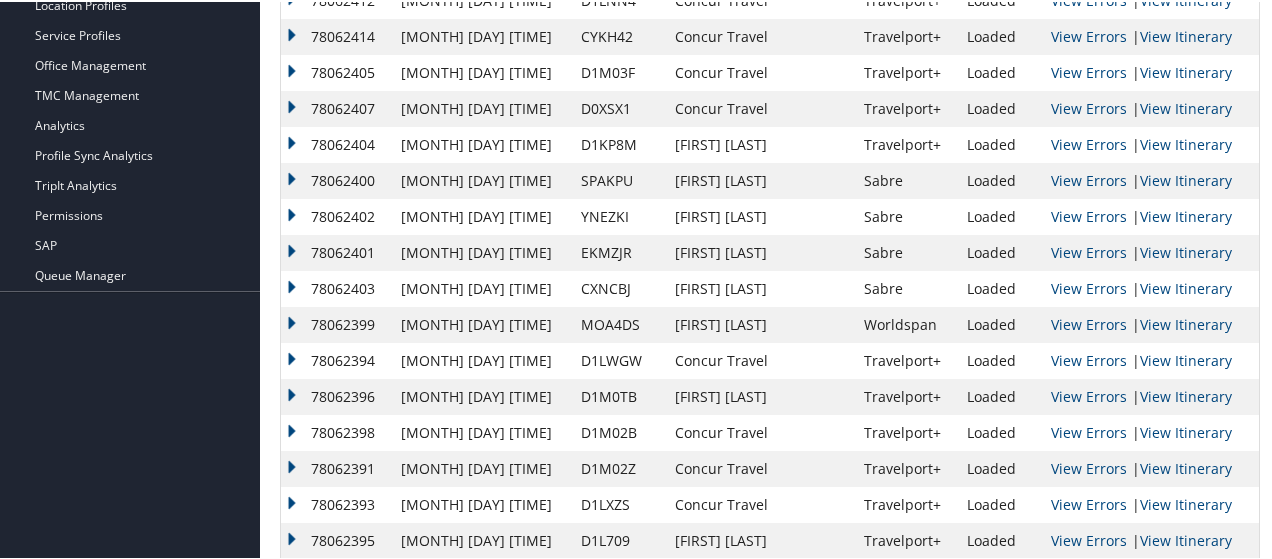 click on "78062402" at bounding box center [336, 215] 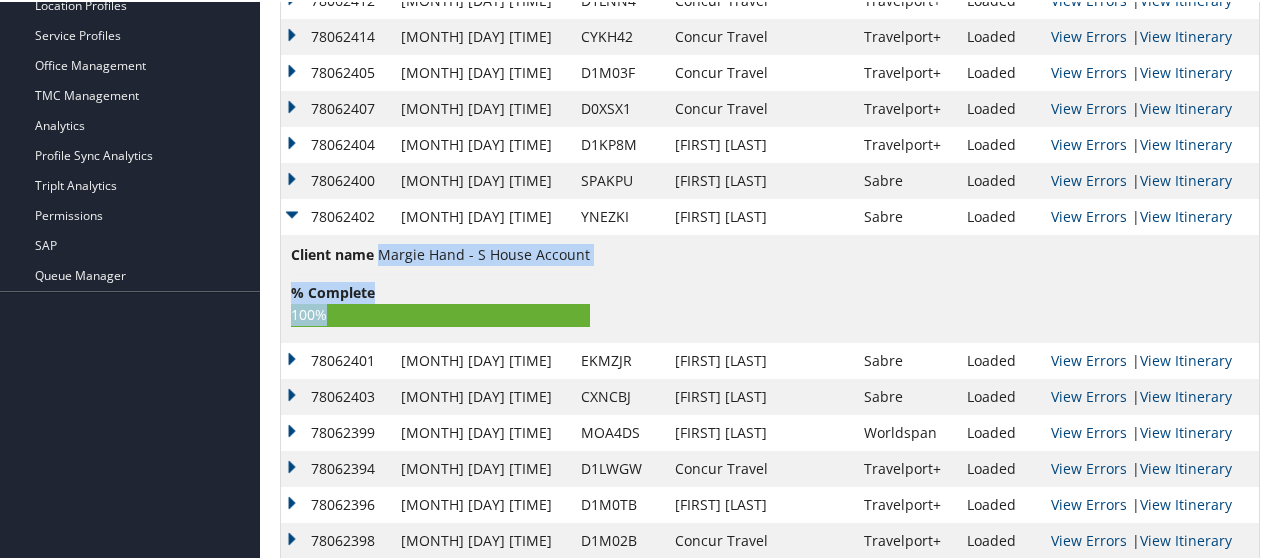 drag, startPoint x: 383, startPoint y: 253, endPoint x: 585, endPoint y: 249, distance: 202.0396 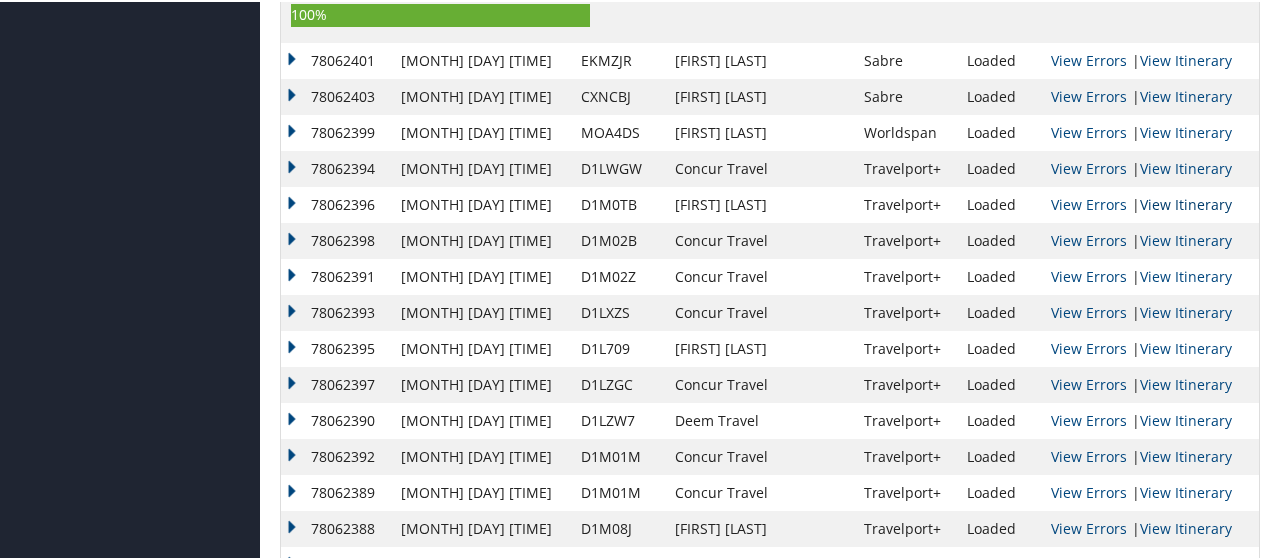 click on "View Itinerary" at bounding box center [1186, 202] 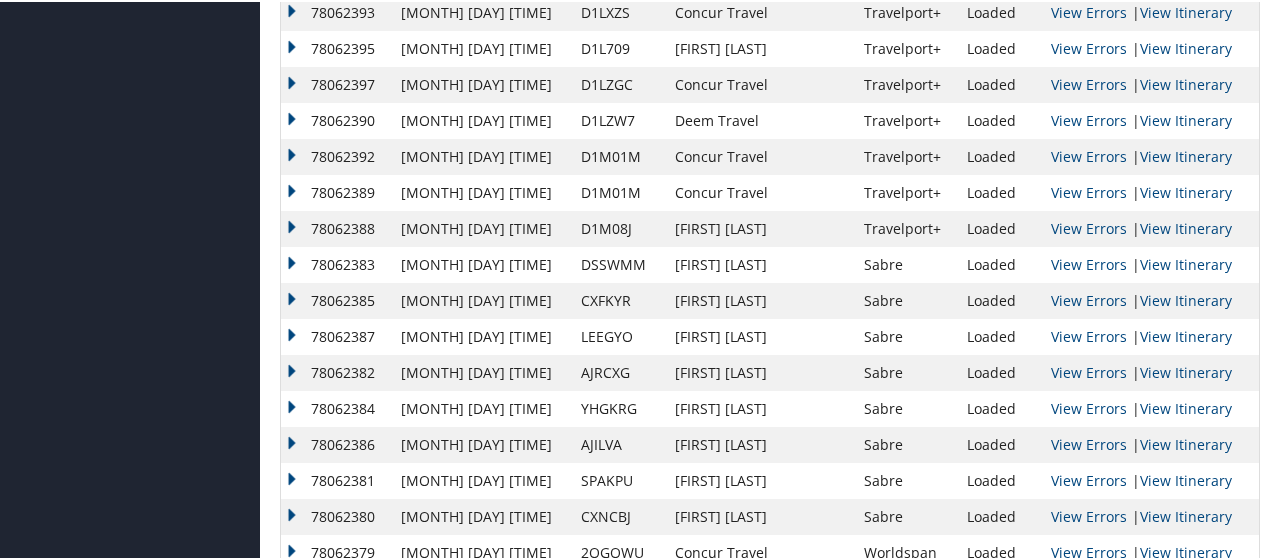scroll, scrollTop: 1300, scrollLeft: 0, axis: vertical 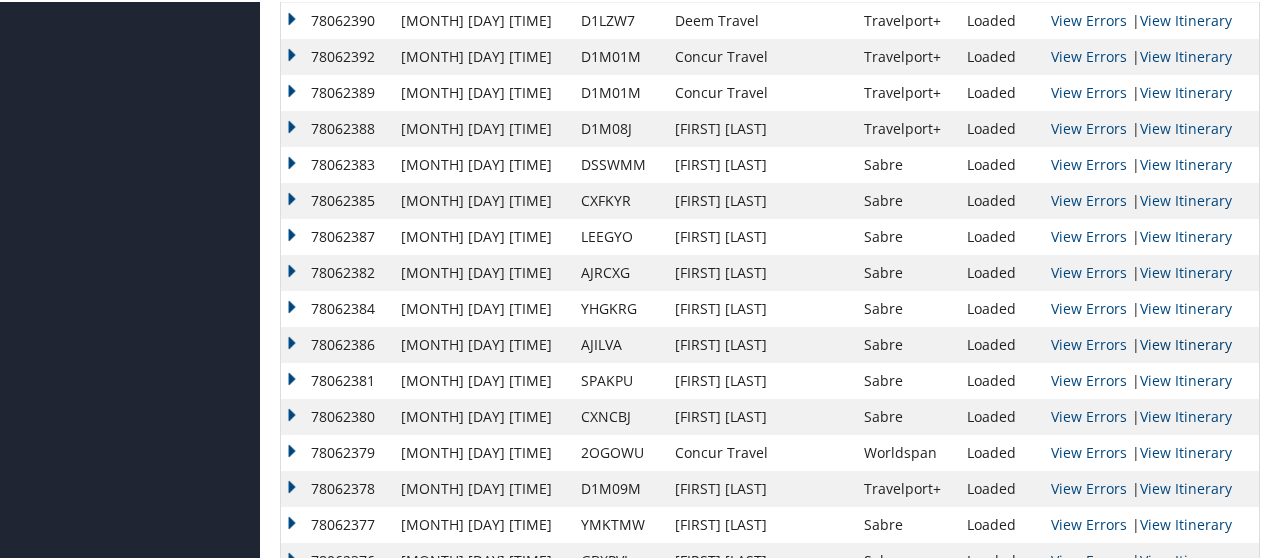 click on "View Itinerary" at bounding box center (1186, 342) 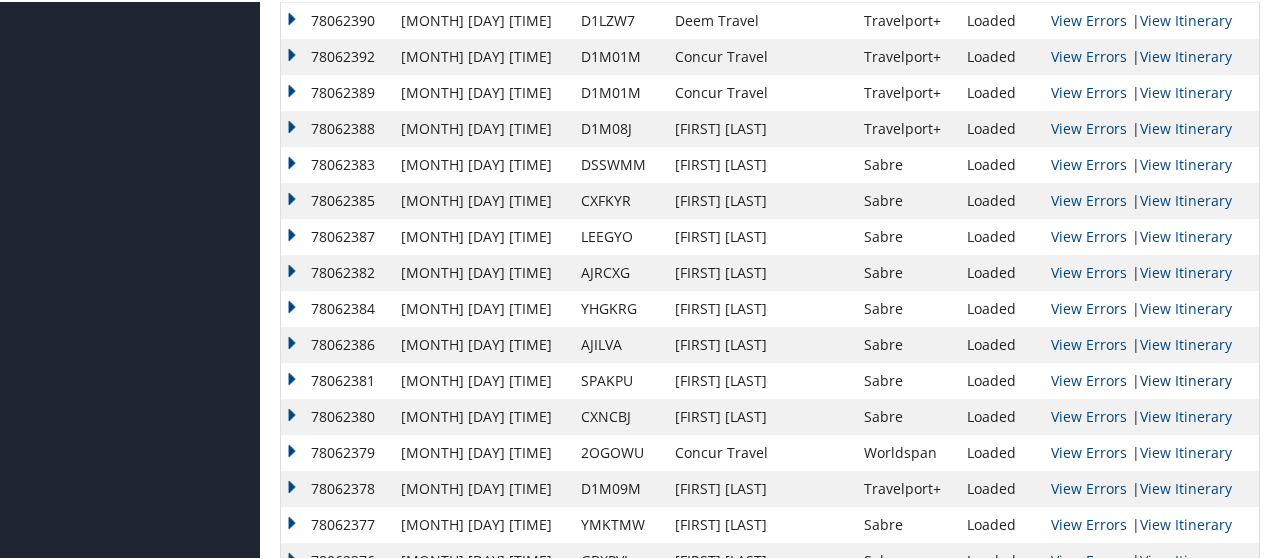 click on "View Itinerary" at bounding box center (1186, 378) 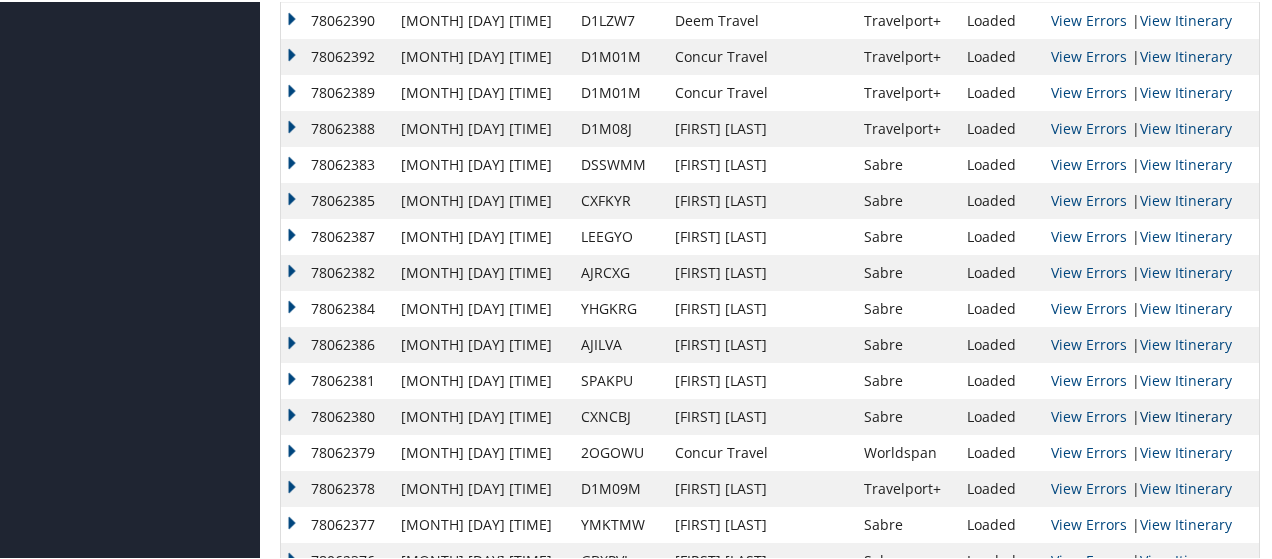 click on "View Itinerary" at bounding box center [1186, 414] 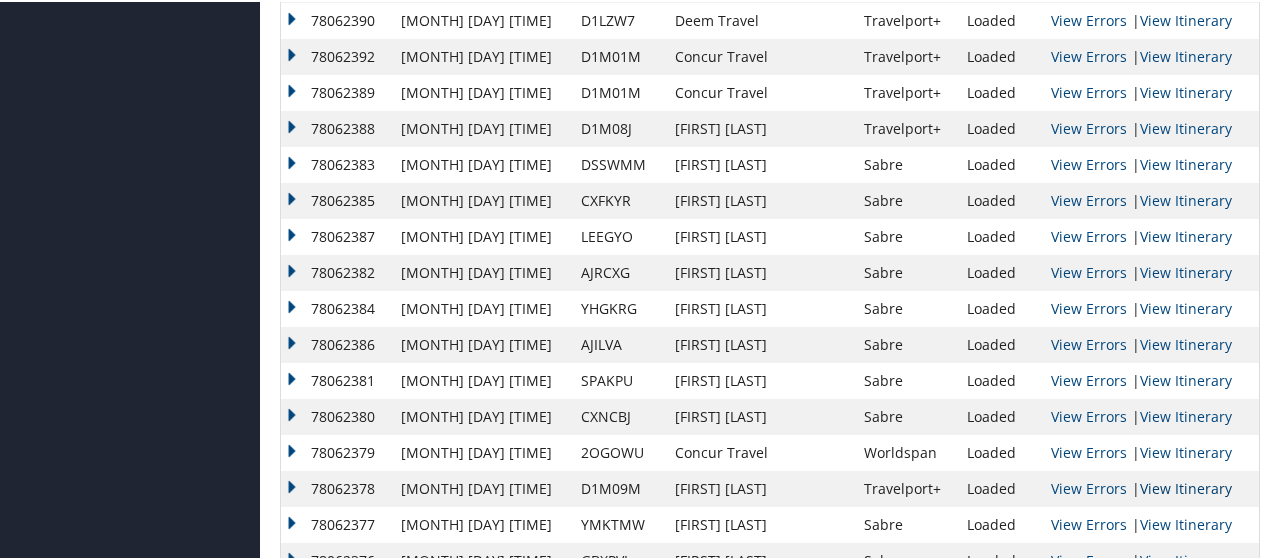 click on "View Itinerary" at bounding box center (1186, 486) 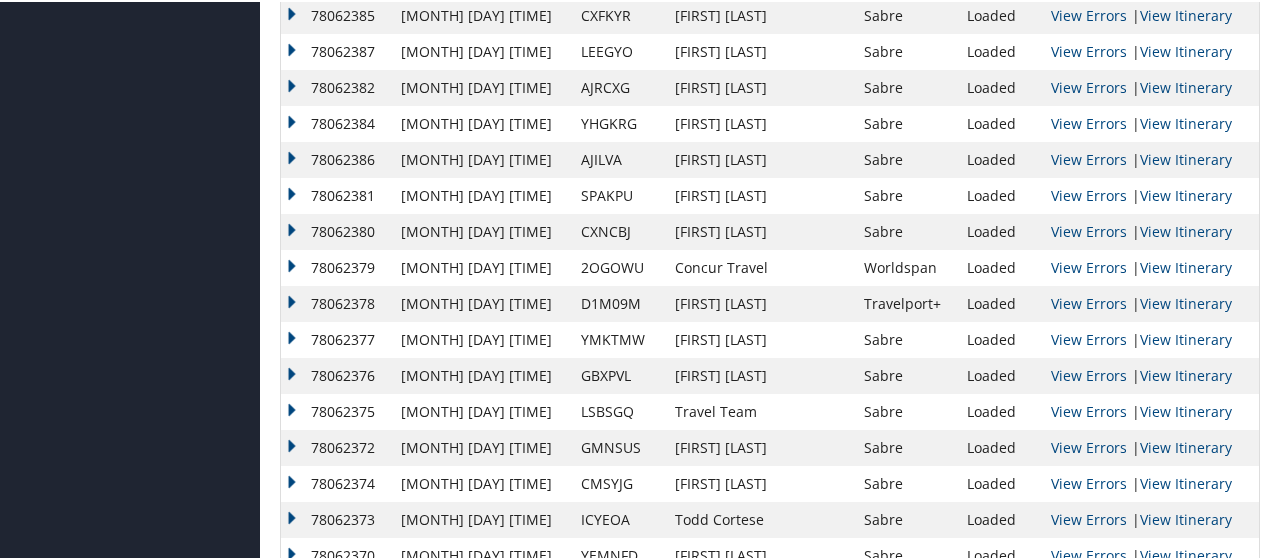 scroll, scrollTop: 1500, scrollLeft: 0, axis: vertical 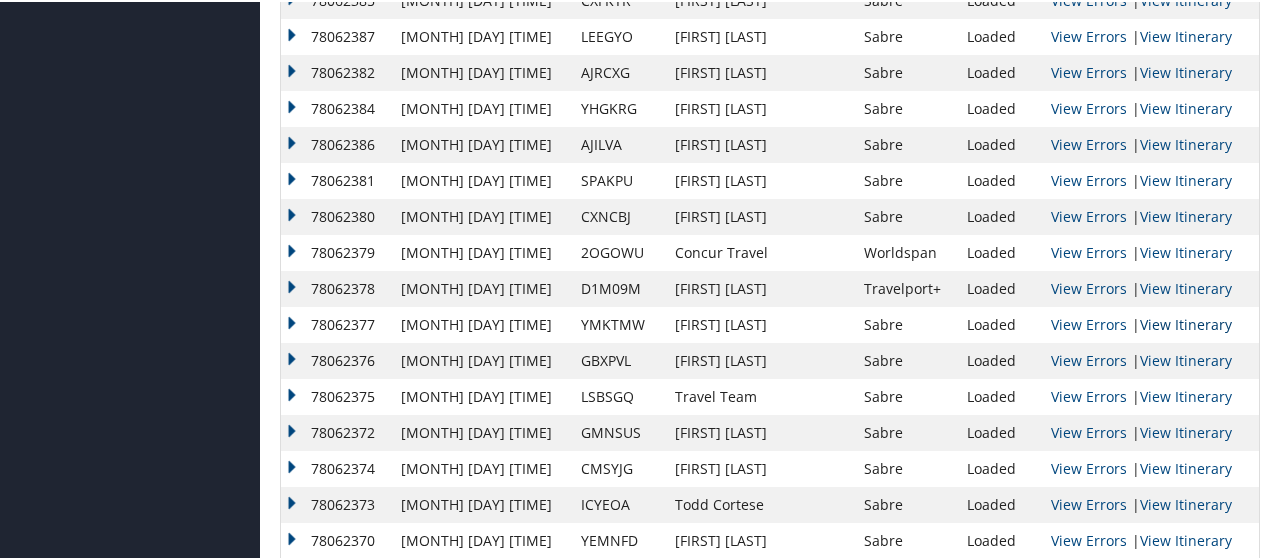 click on "View Itinerary" at bounding box center (1186, 322) 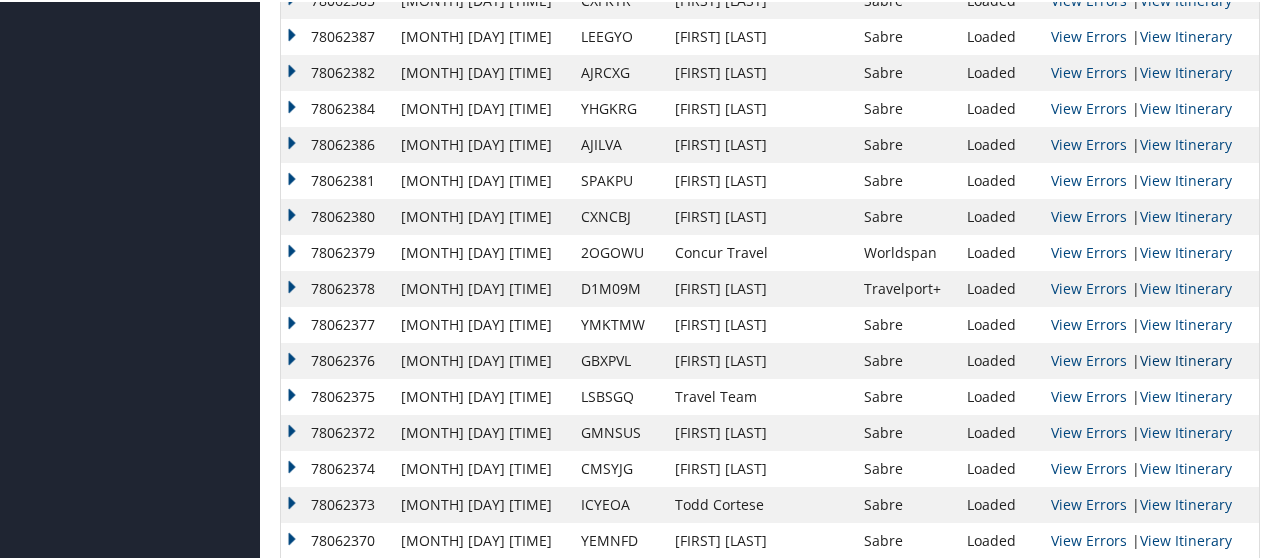 click on "View Itinerary" at bounding box center [1186, 358] 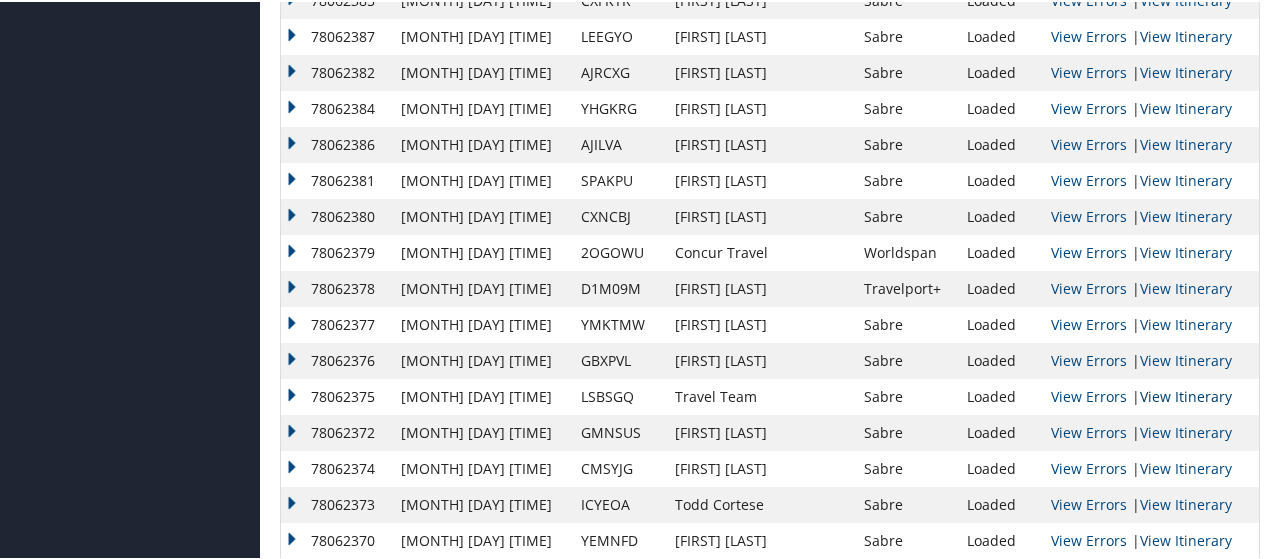 click on "View Itinerary" at bounding box center (1186, 394) 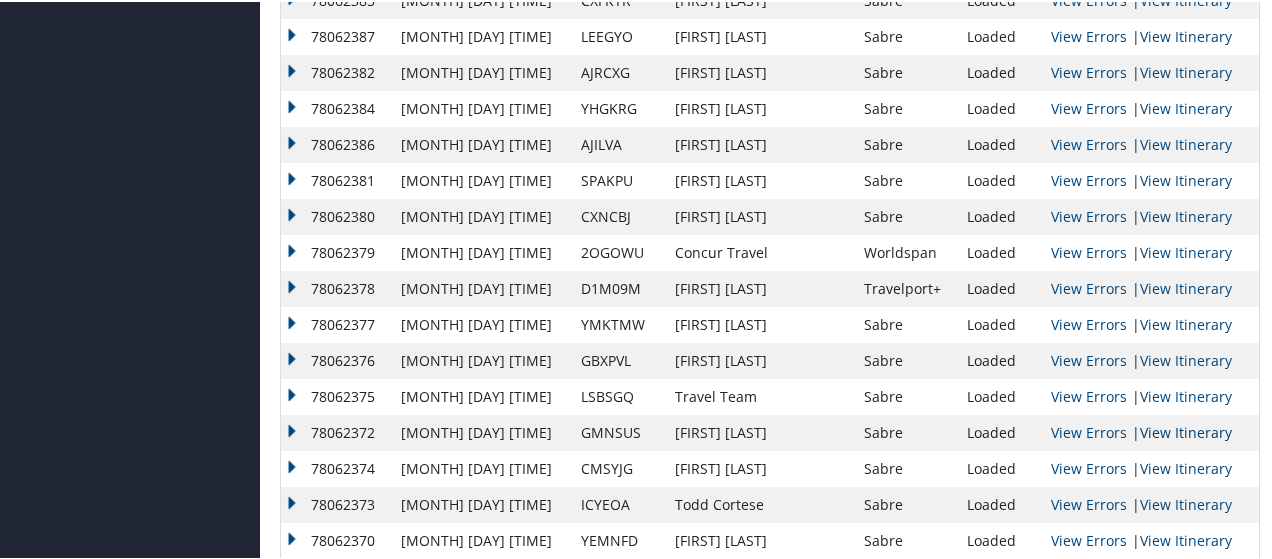 click on "View Itinerary" at bounding box center (1186, 430) 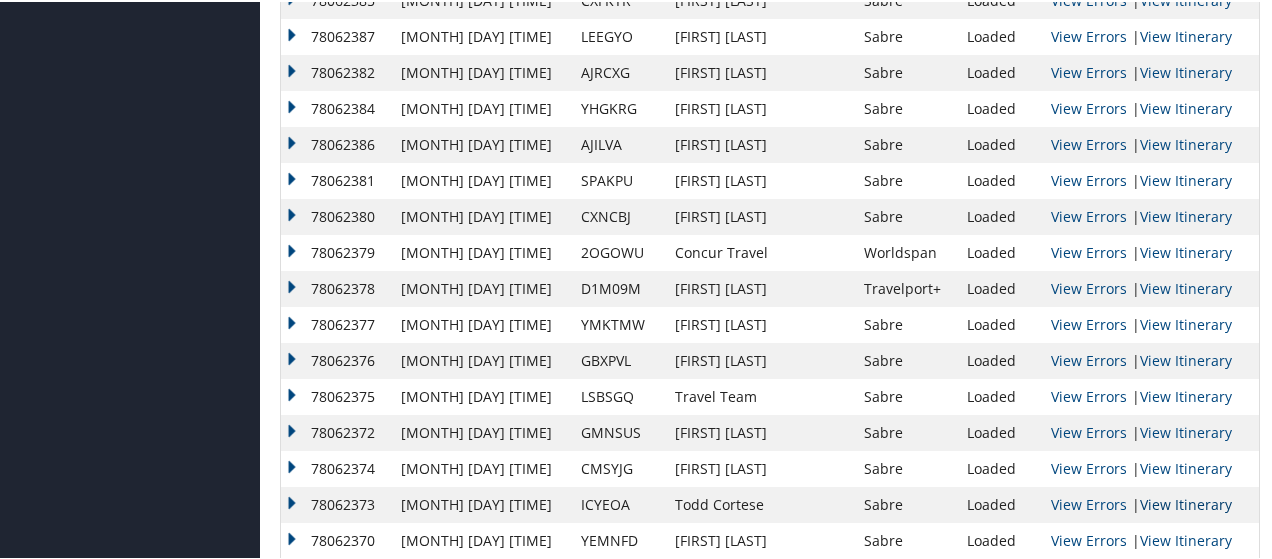 click on "View Itinerary" at bounding box center (1186, 502) 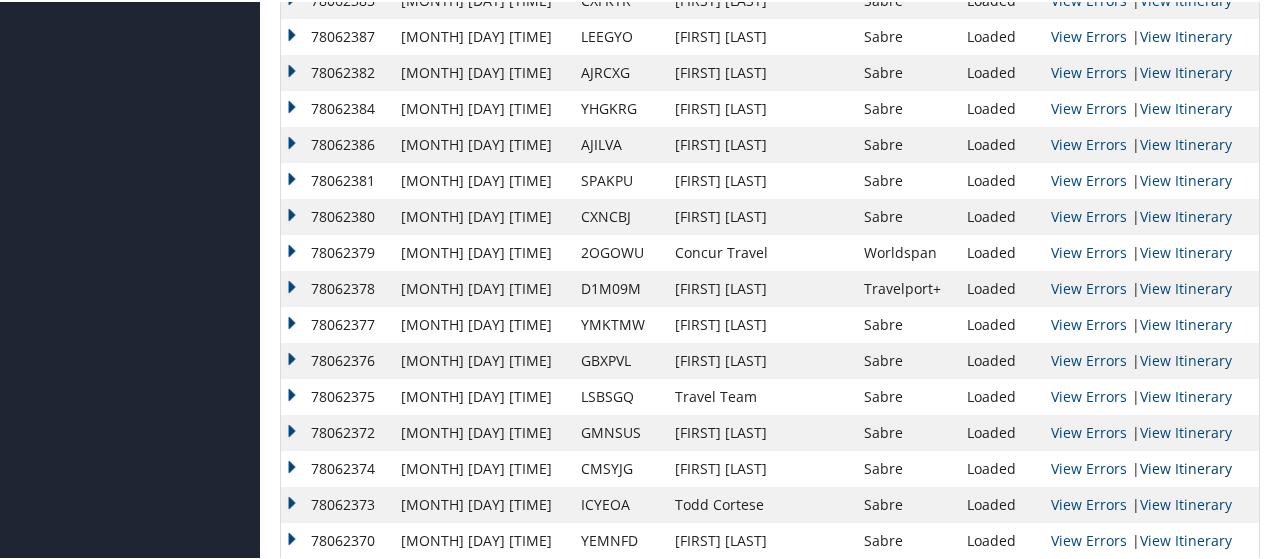 click on "View Itinerary" at bounding box center [1186, 466] 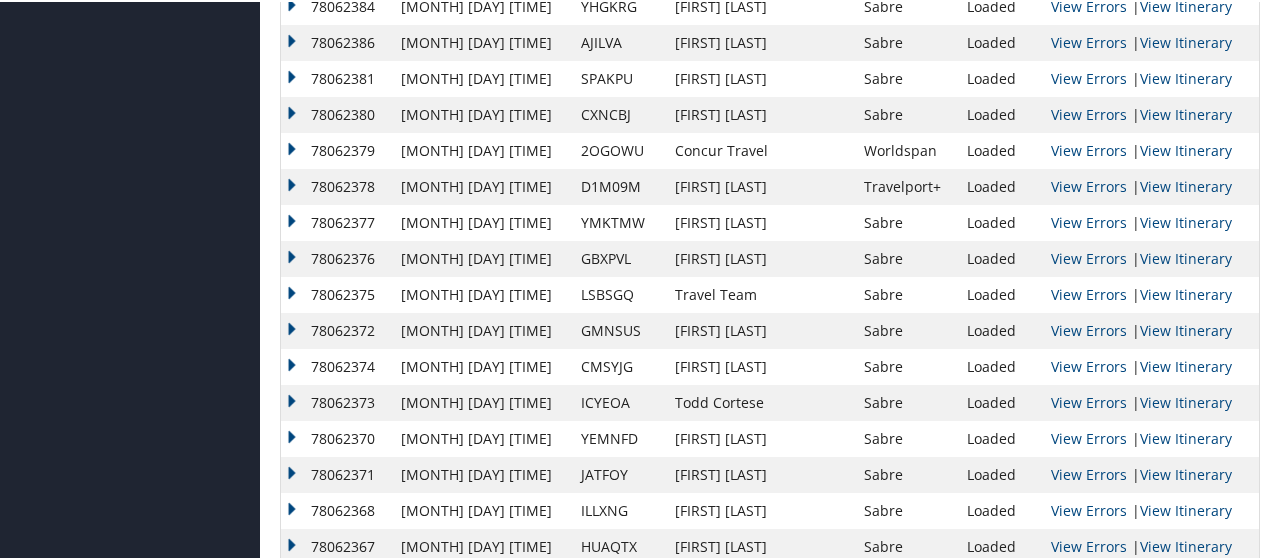 scroll, scrollTop: 1700, scrollLeft: 0, axis: vertical 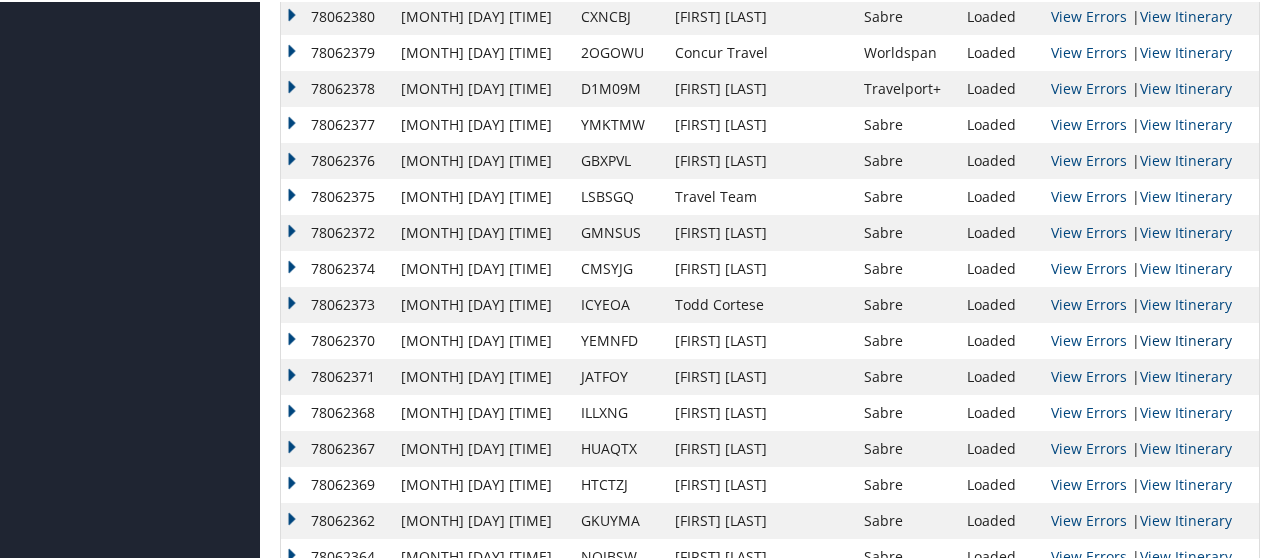 click on "View Itinerary" at bounding box center (1186, 338) 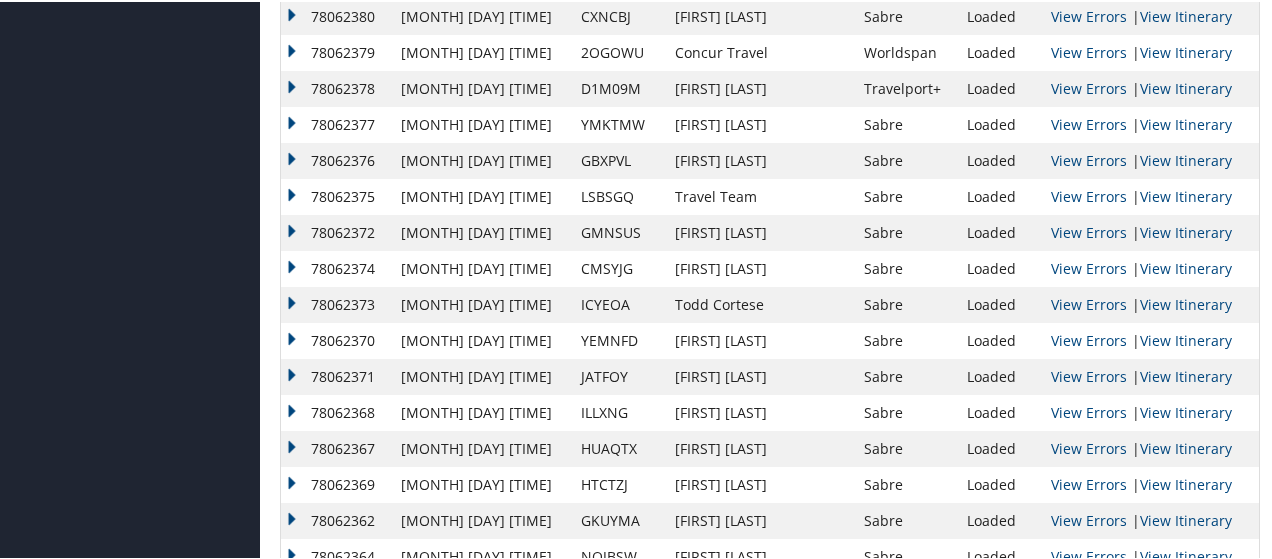click on "View Itinerary" at bounding box center [1186, 374] 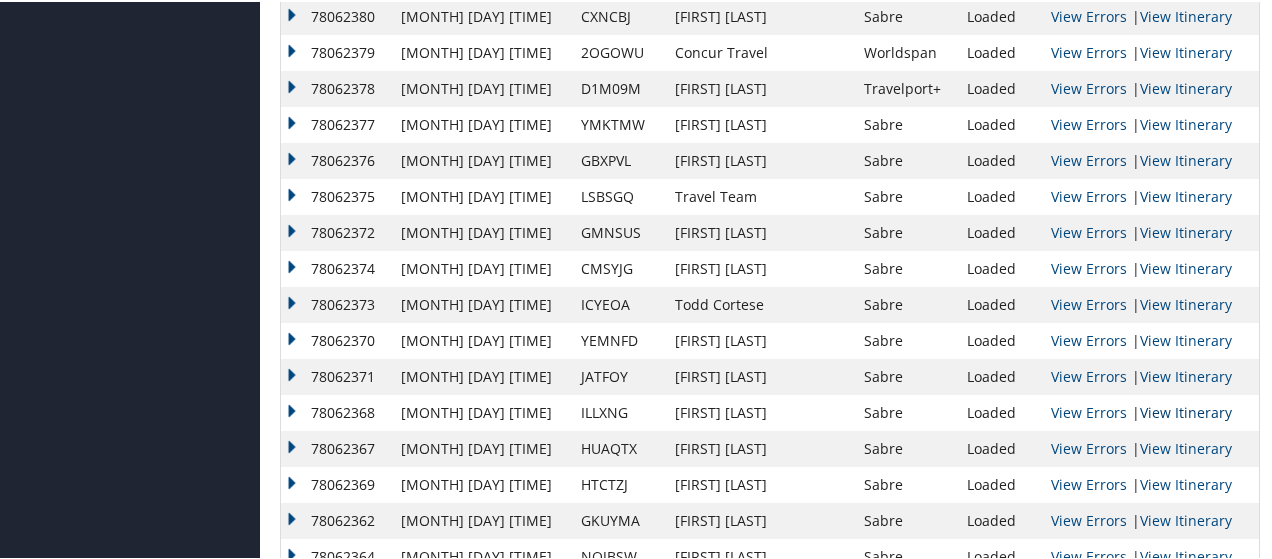 click on "View Itinerary" at bounding box center [1186, 410] 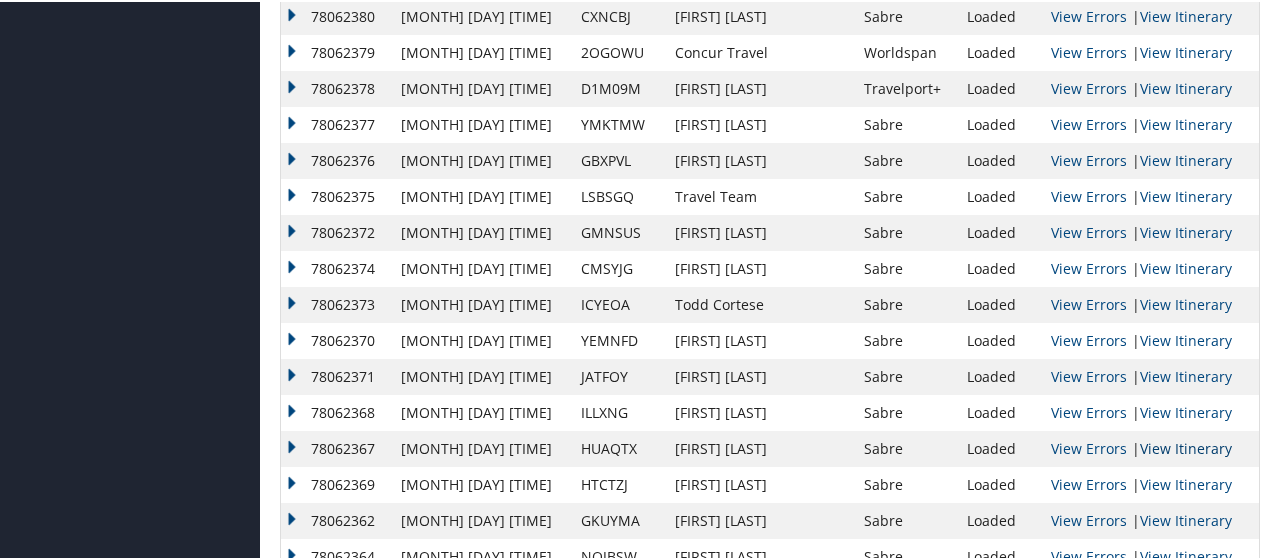 click on "View Itinerary" at bounding box center (1186, 446) 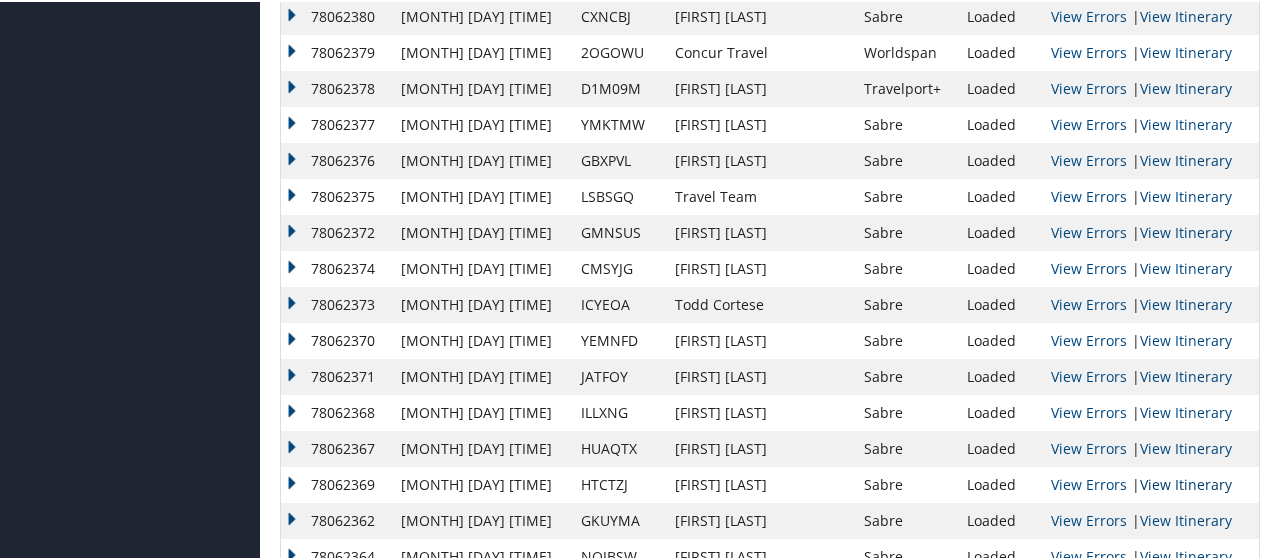 click on "View Itinerary" at bounding box center [1186, 482] 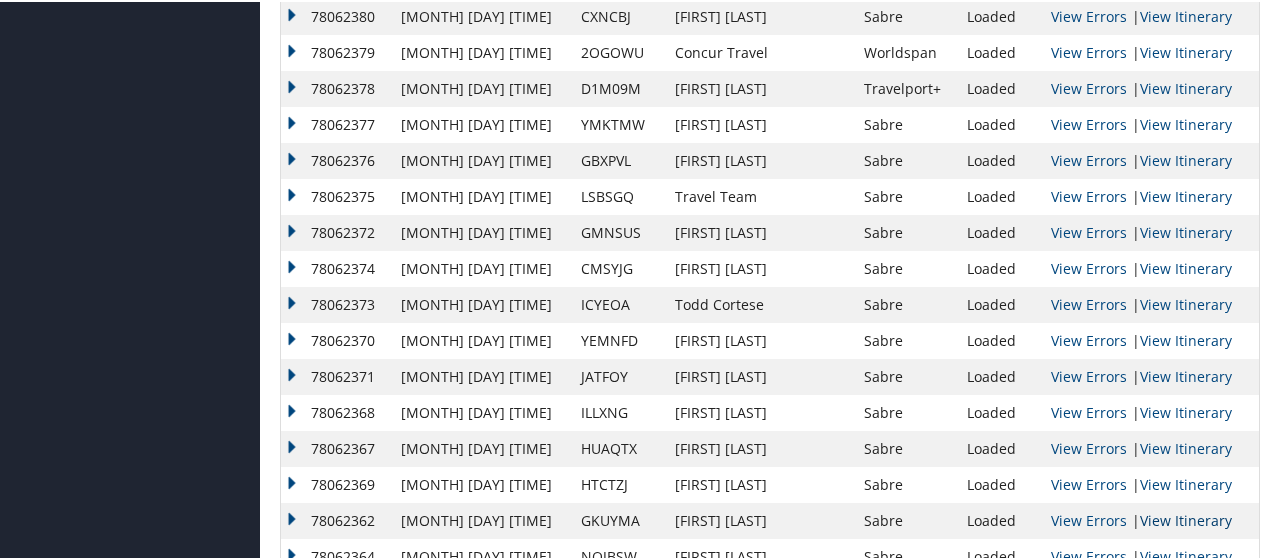 click on "View Itinerary" at bounding box center [1186, 518] 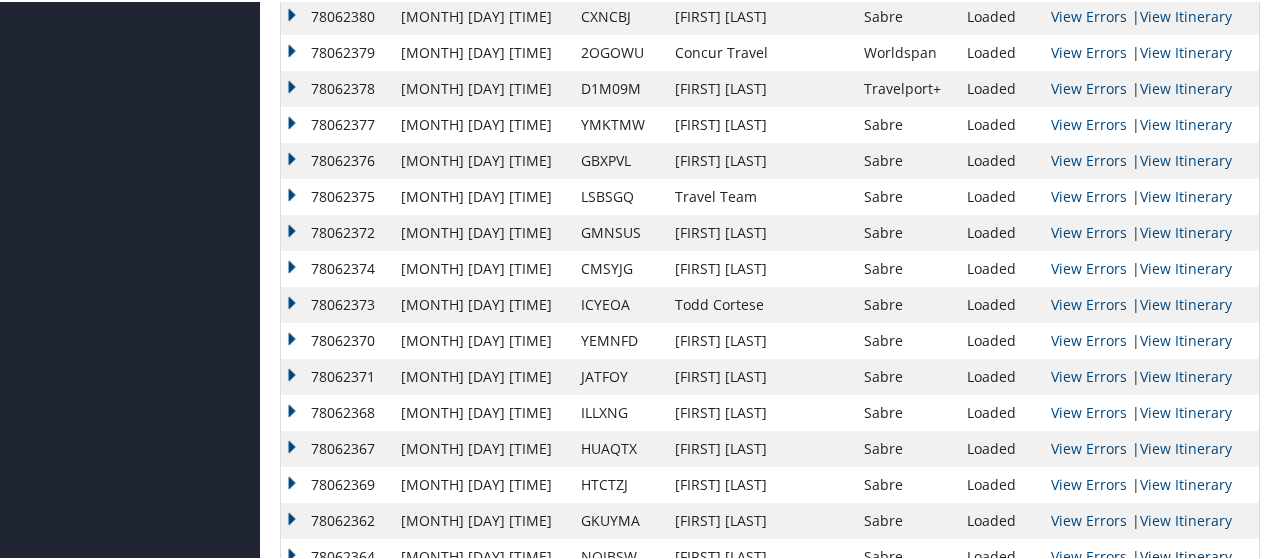 click on "View Itinerary" at bounding box center (1186, 554) 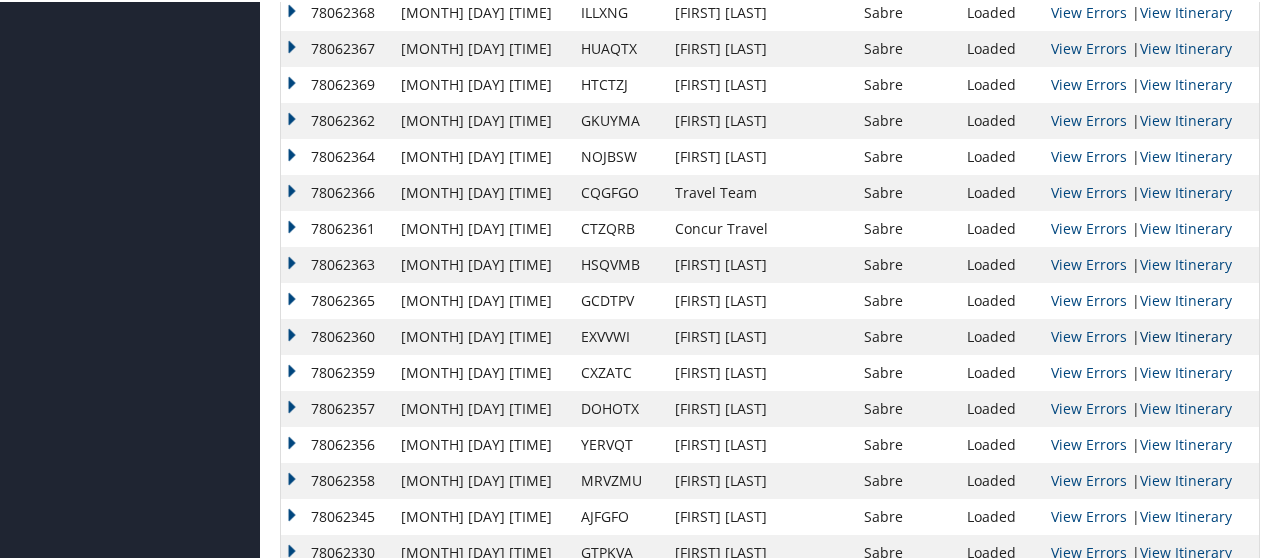 scroll, scrollTop: 2200, scrollLeft: 0, axis: vertical 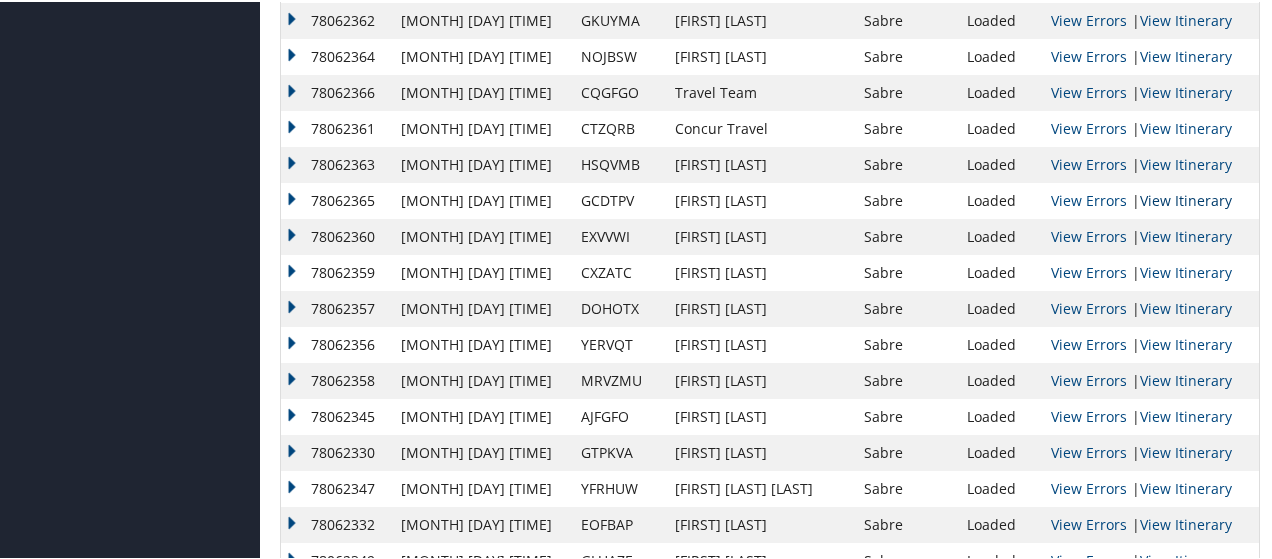 click on "View Itinerary" at bounding box center (1186, 198) 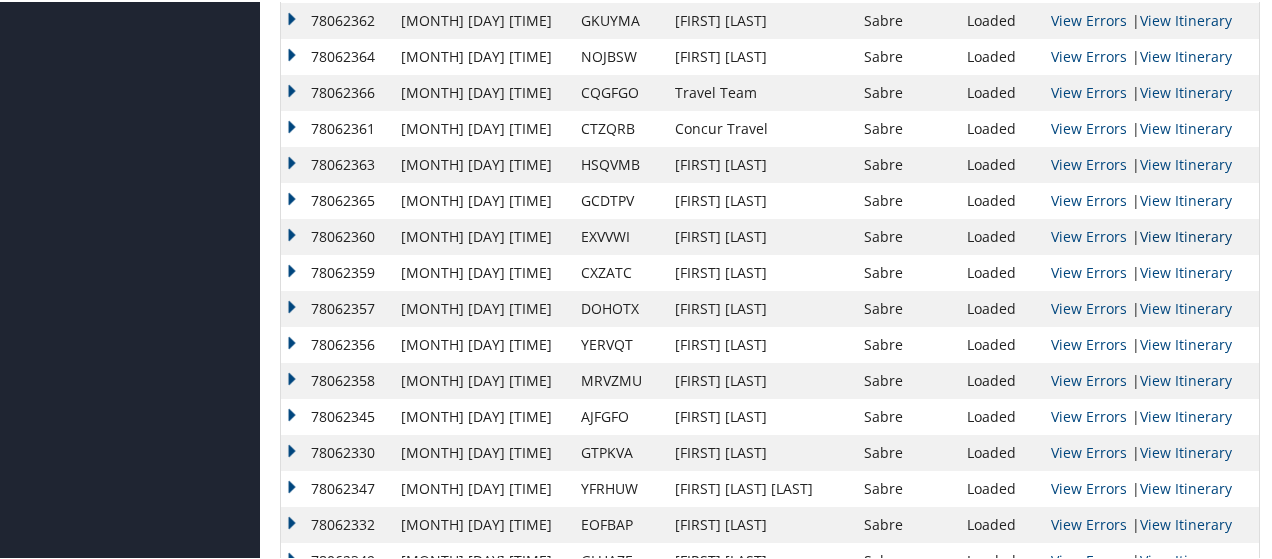 click on "View Errors |  View Itinerary" at bounding box center (1150, 235) 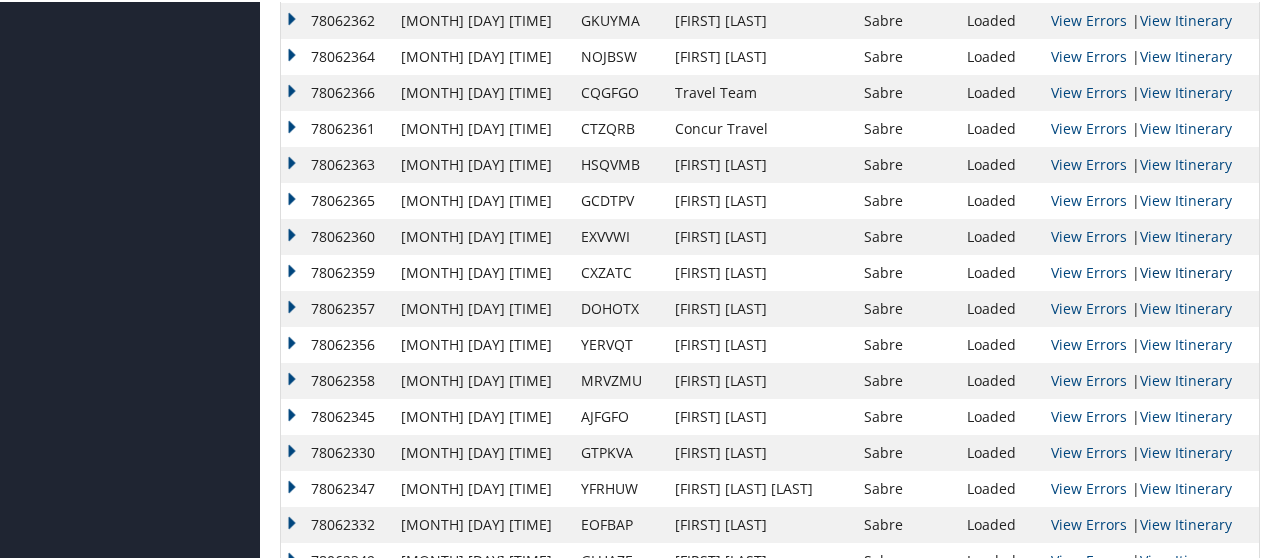 click on "View Itinerary" at bounding box center (1186, 270) 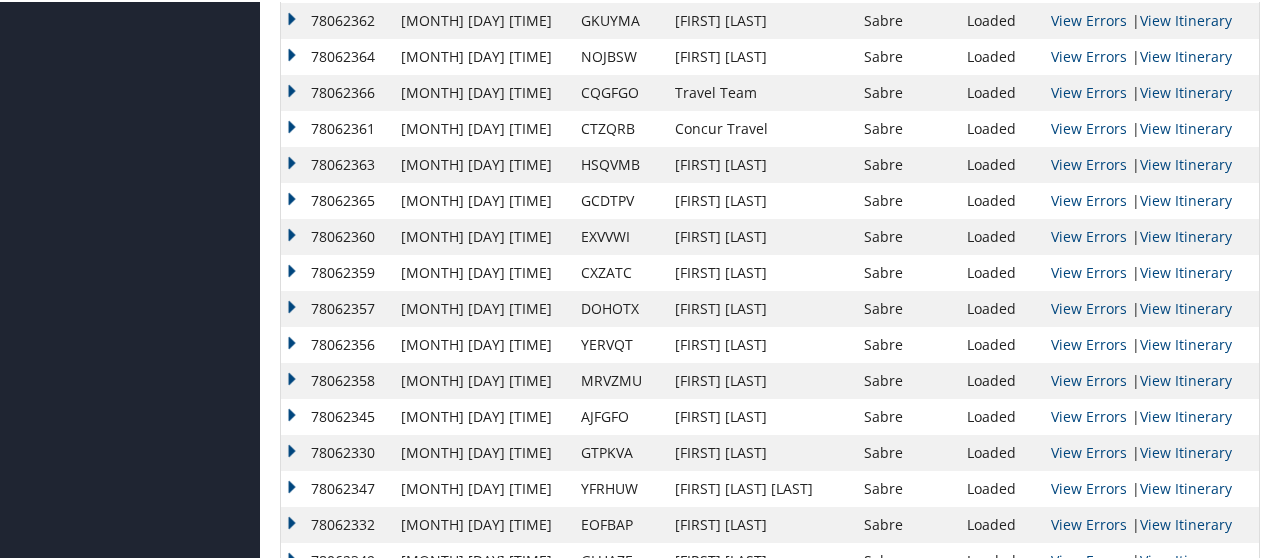 click on "View Itinerary" at bounding box center (1186, 306) 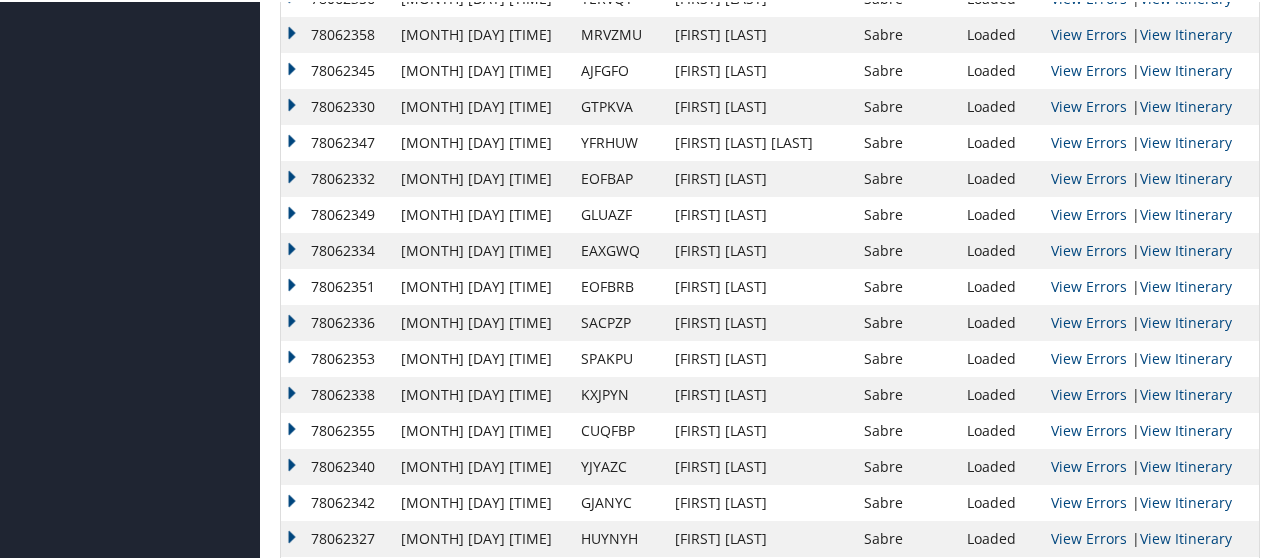 scroll, scrollTop: 2500, scrollLeft: 0, axis: vertical 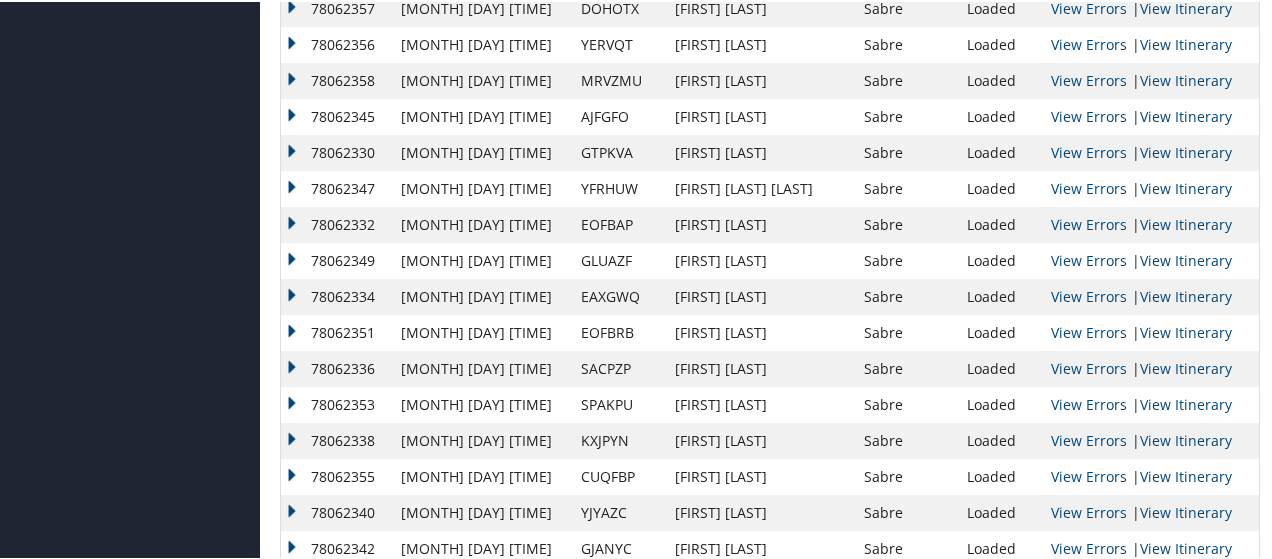 drag, startPoint x: 986, startPoint y: 433, endPoint x: 976, endPoint y: 133, distance: 300.16663 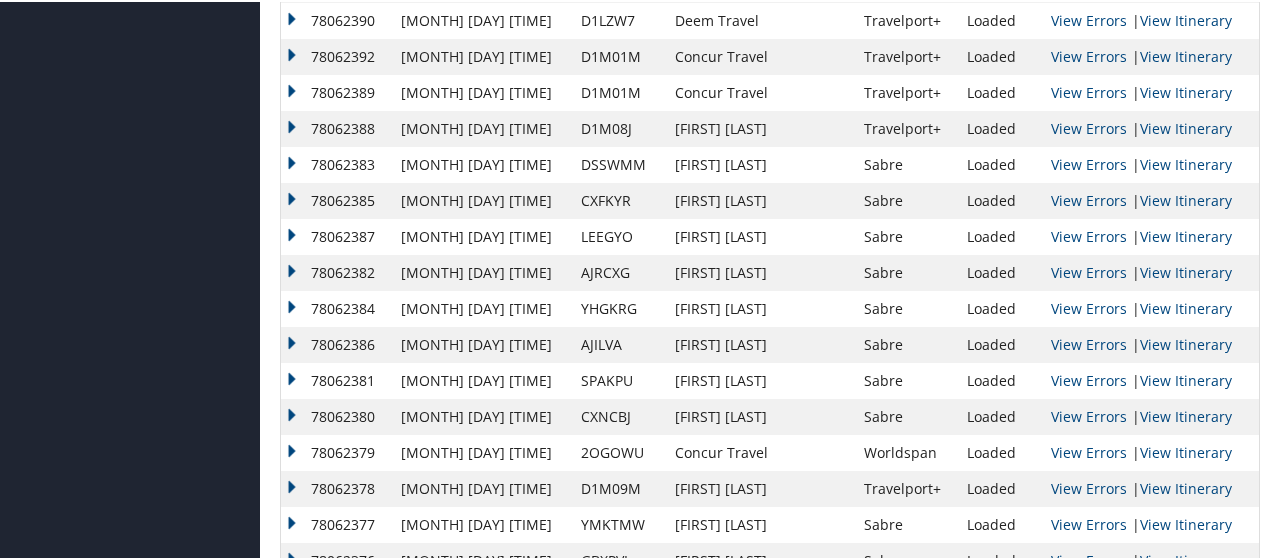 scroll, scrollTop: 3474, scrollLeft: 0, axis: vertical 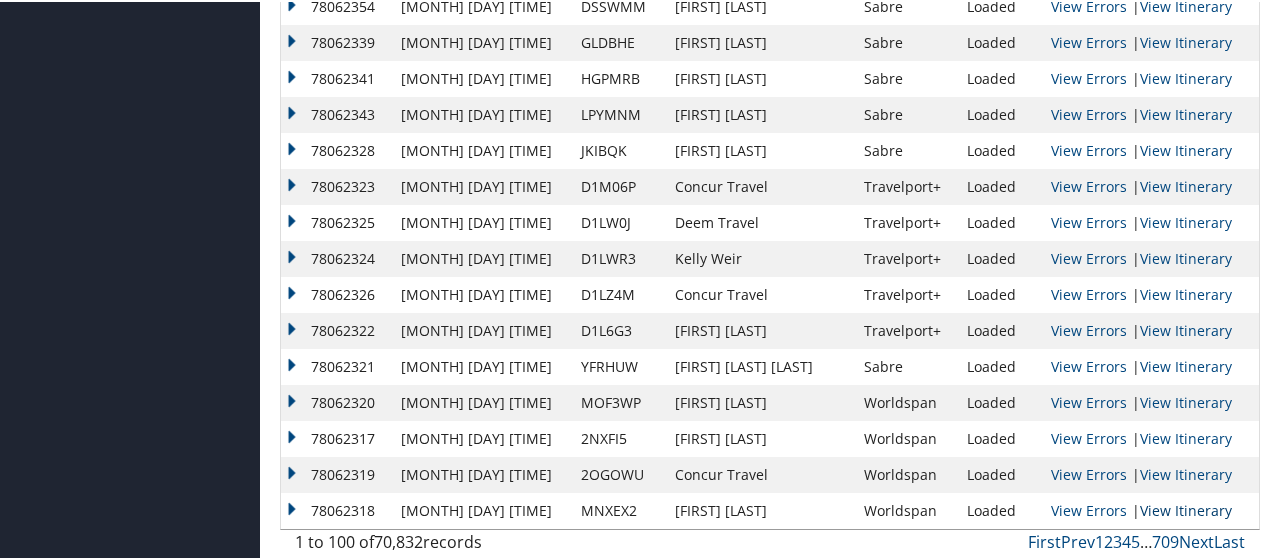 click on "View Itinerary" at bounding box center (1186, 508) 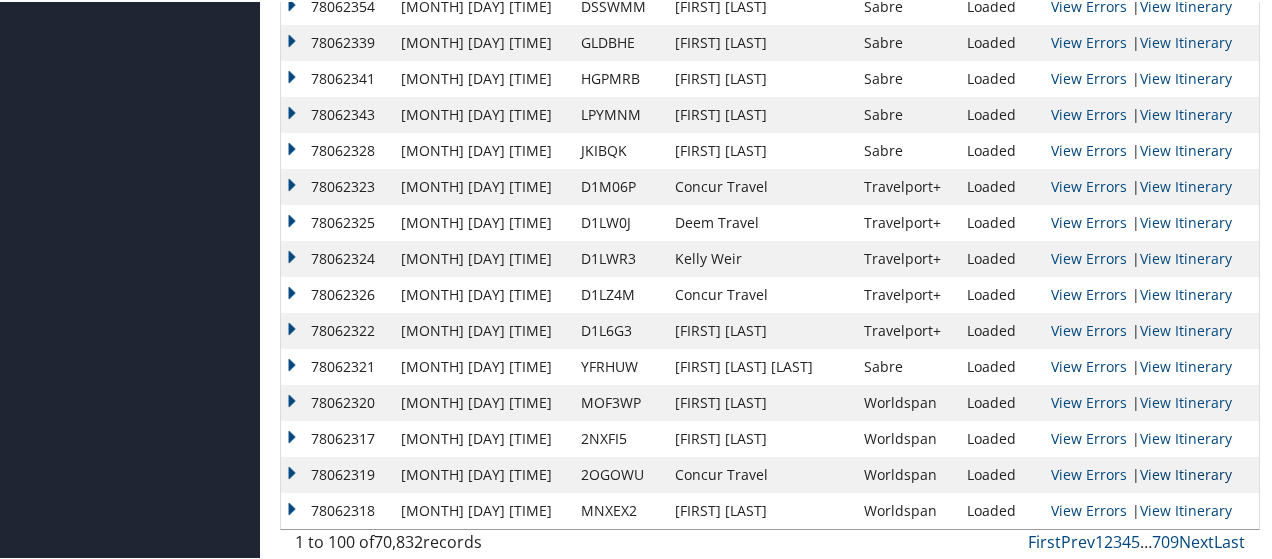 click on "View Itinerary" at bounding box center [1186, 472] 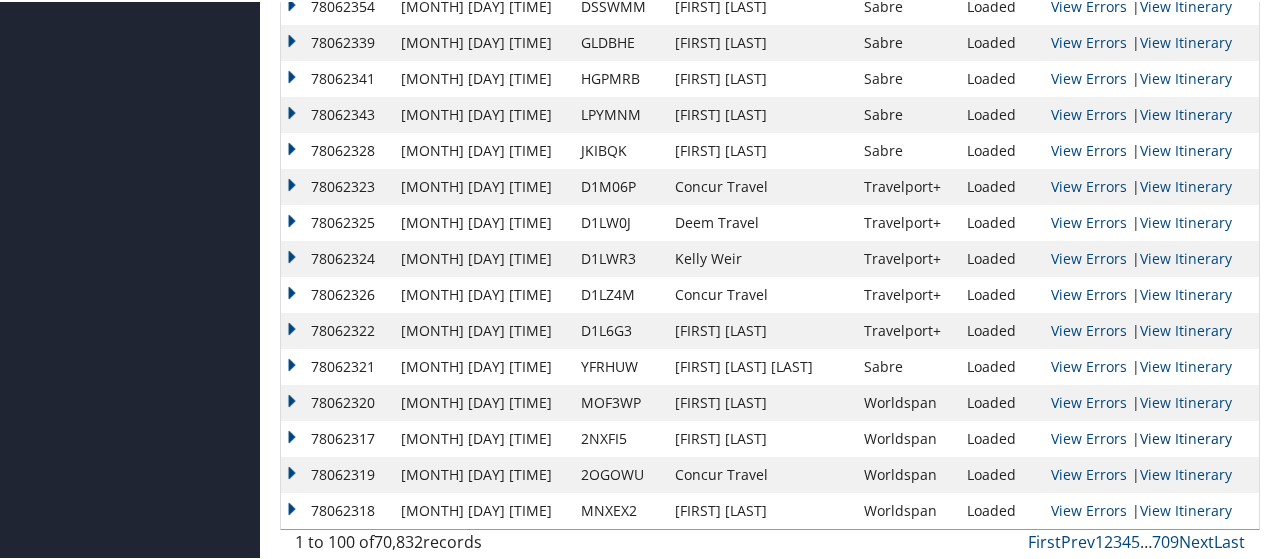 click on "View Itinerary" at bounding box center (1186, 436) 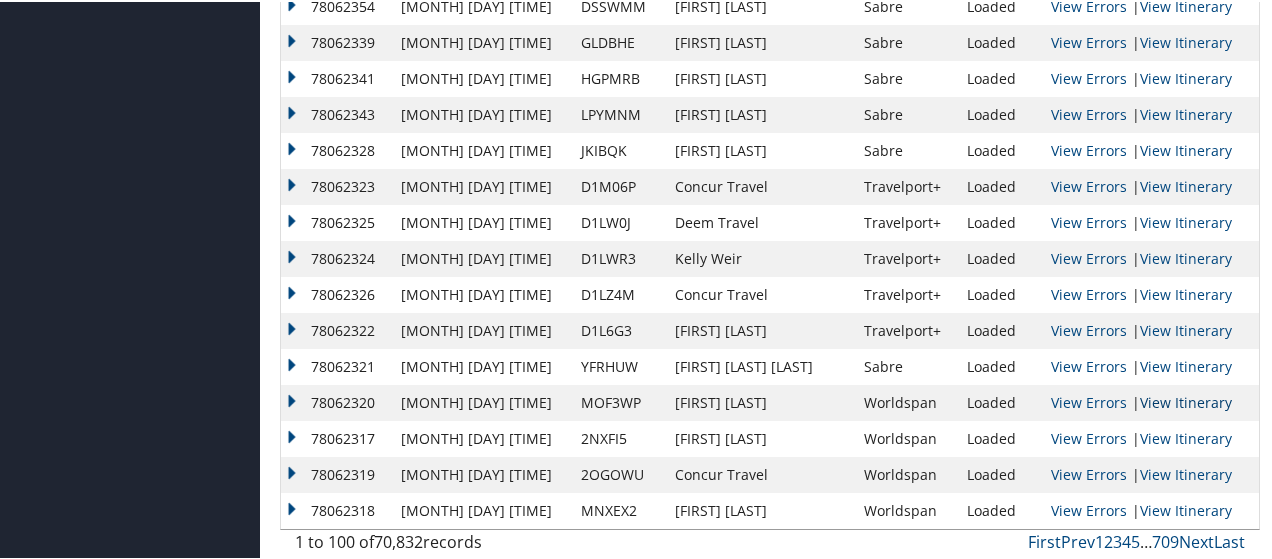click on "View Itinerary" at bounding box center [1186, 400] 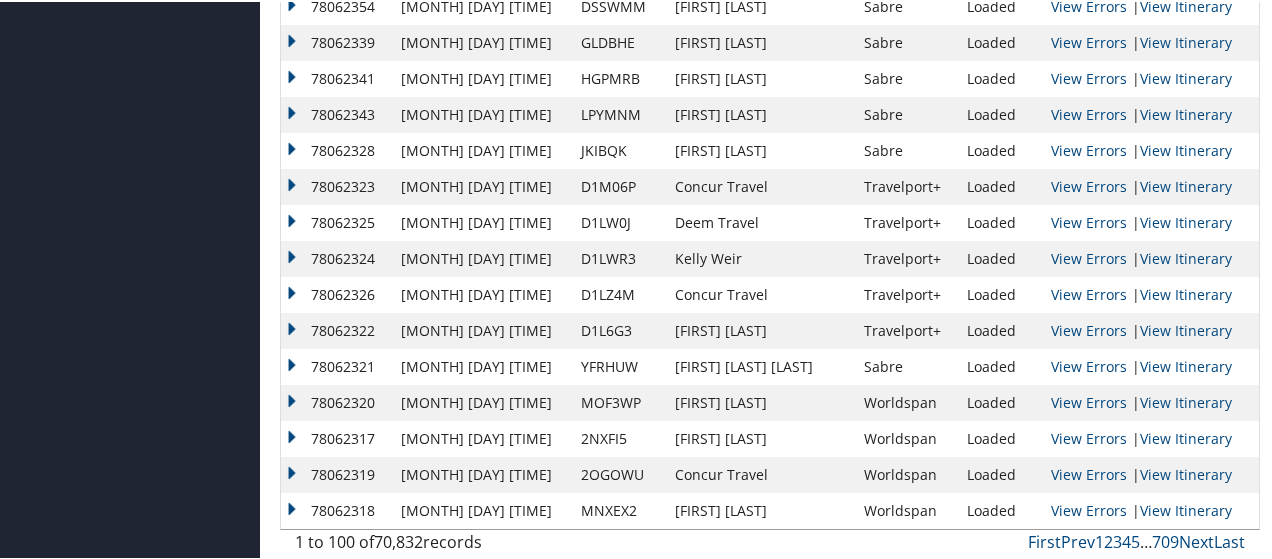 click on "View Itinerary" at bounding box center (1186, 364) 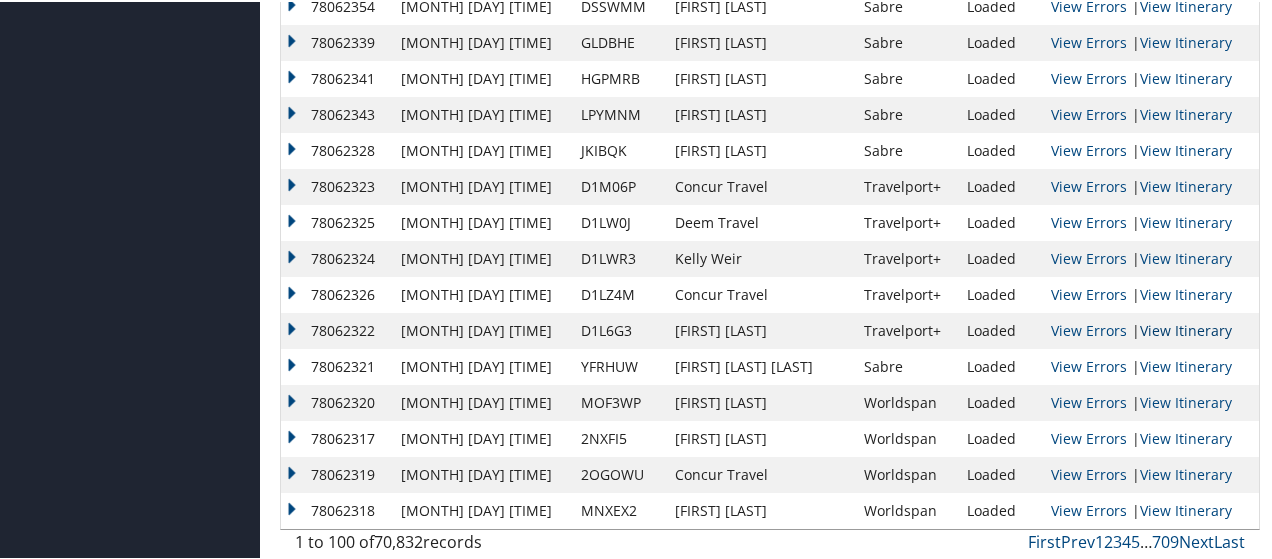 click on "View Itinerary" at bounding box center (1186, 328) 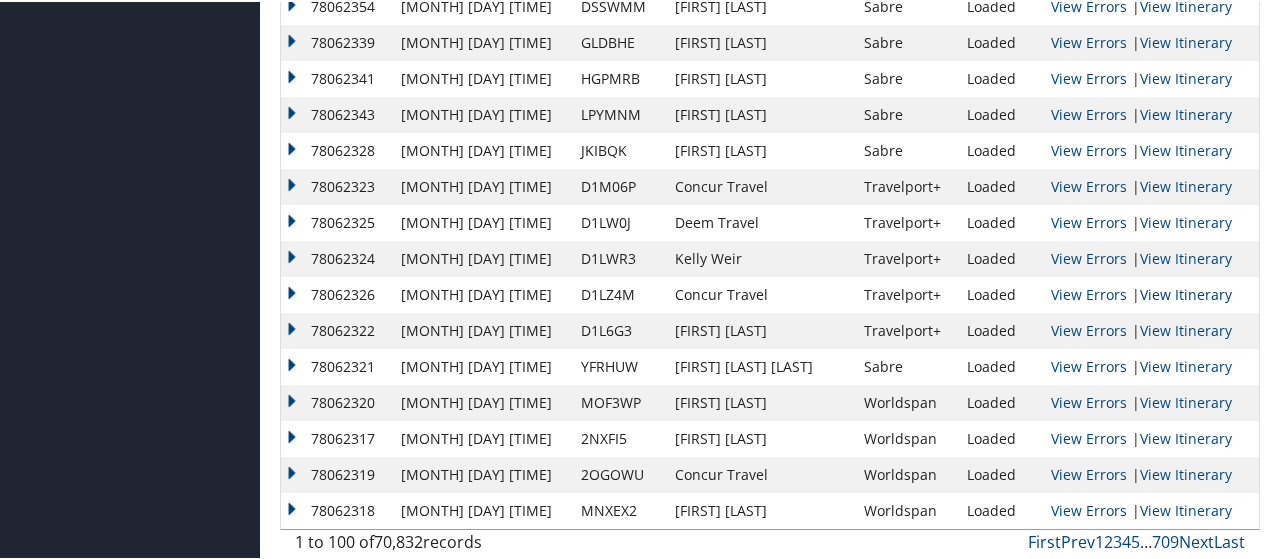 click on "View Itinerary" at bounding box center [1186, 292] 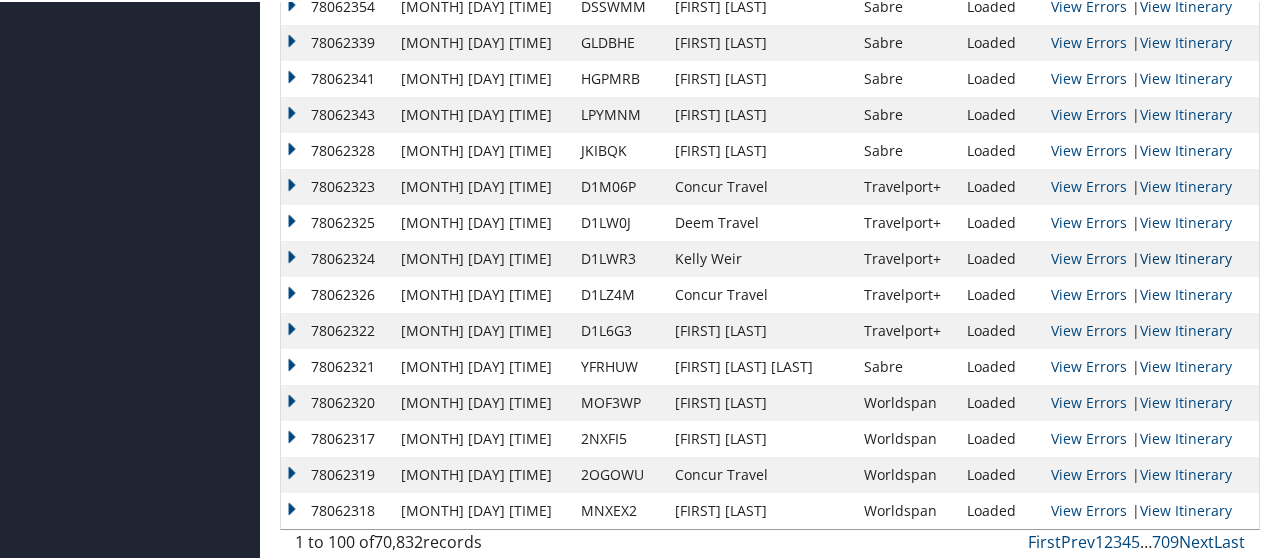 click on "View Itinerary" at bounding box center [1186, 256] 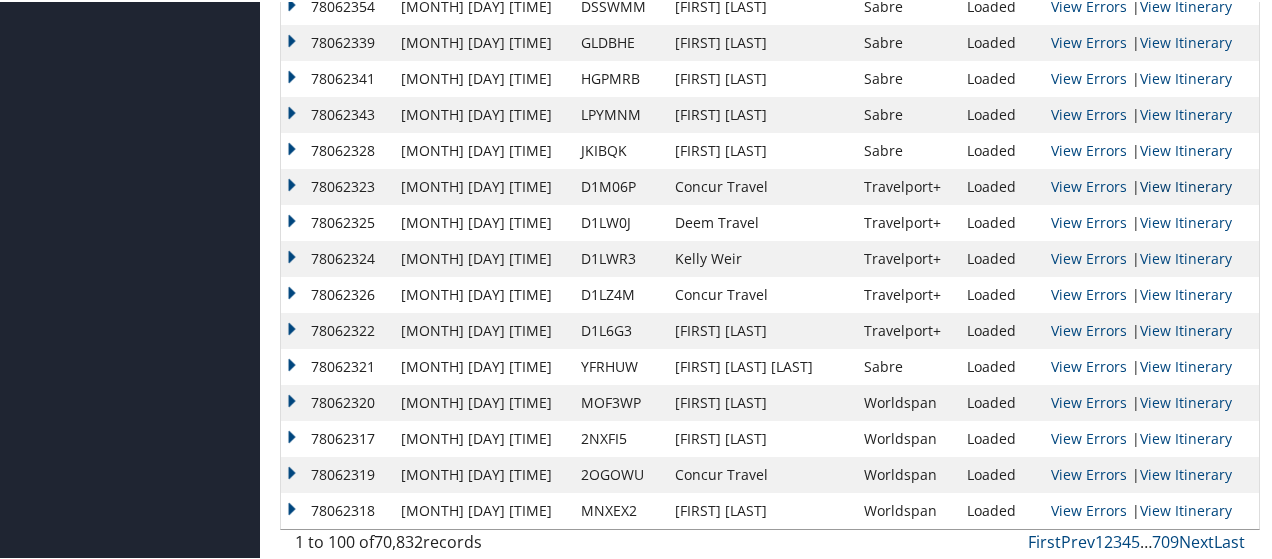 drag, startPoint x: 1176, startPoint y: 218, endPoint x: 1178, endPoint y: 185, distance: 33.06055 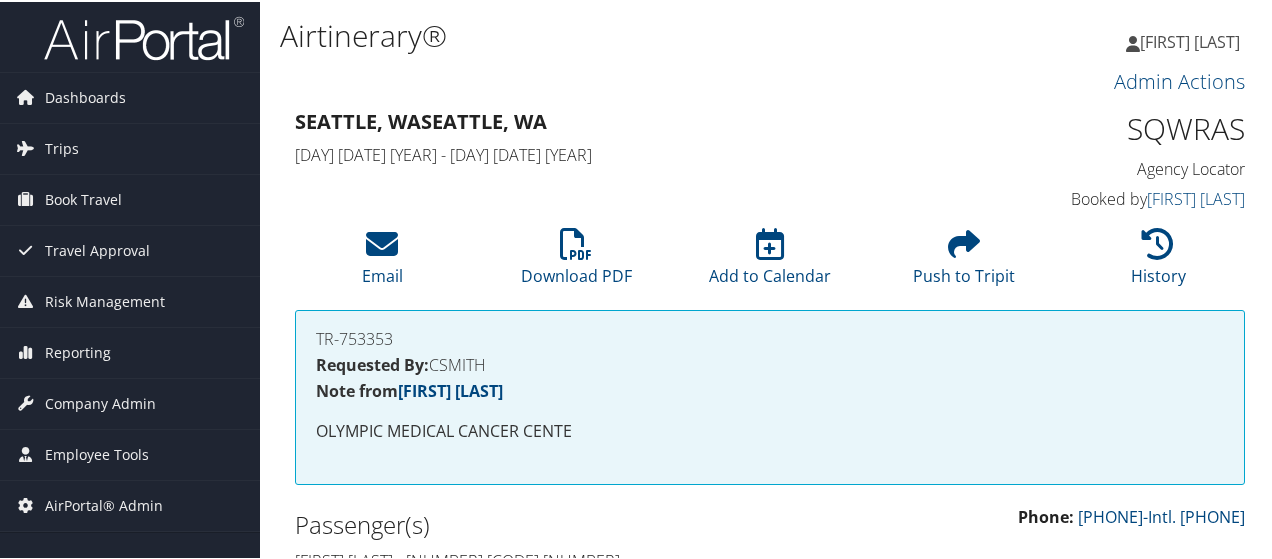 scroll, scrollTop: 300, scrollLeft: 0, axis: vertical 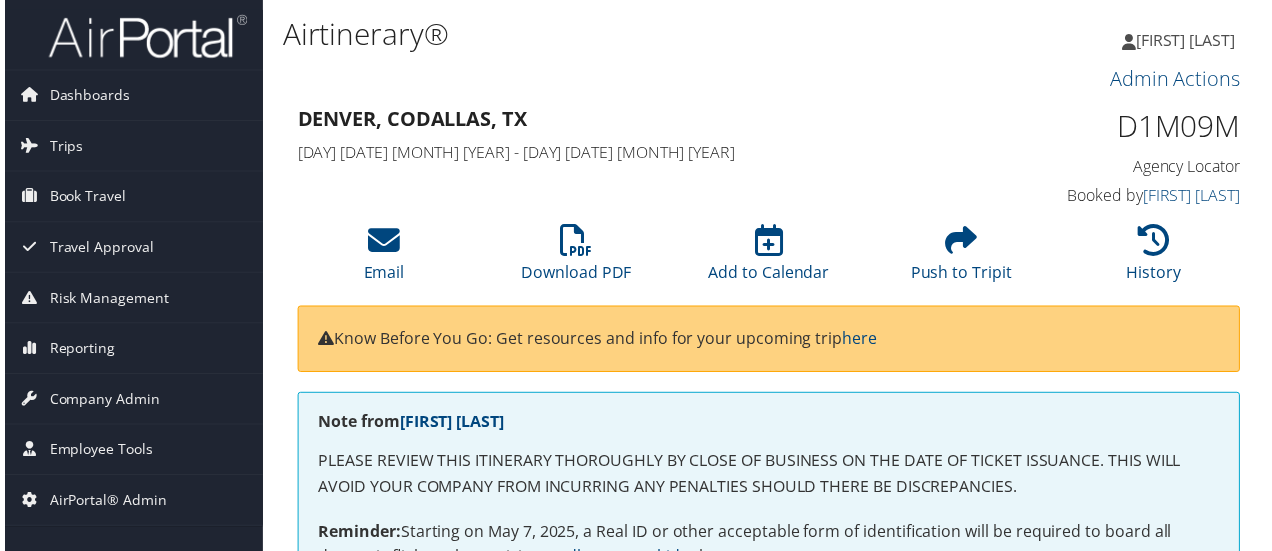click on "D1M09M" at bounding box center [1137, 127] 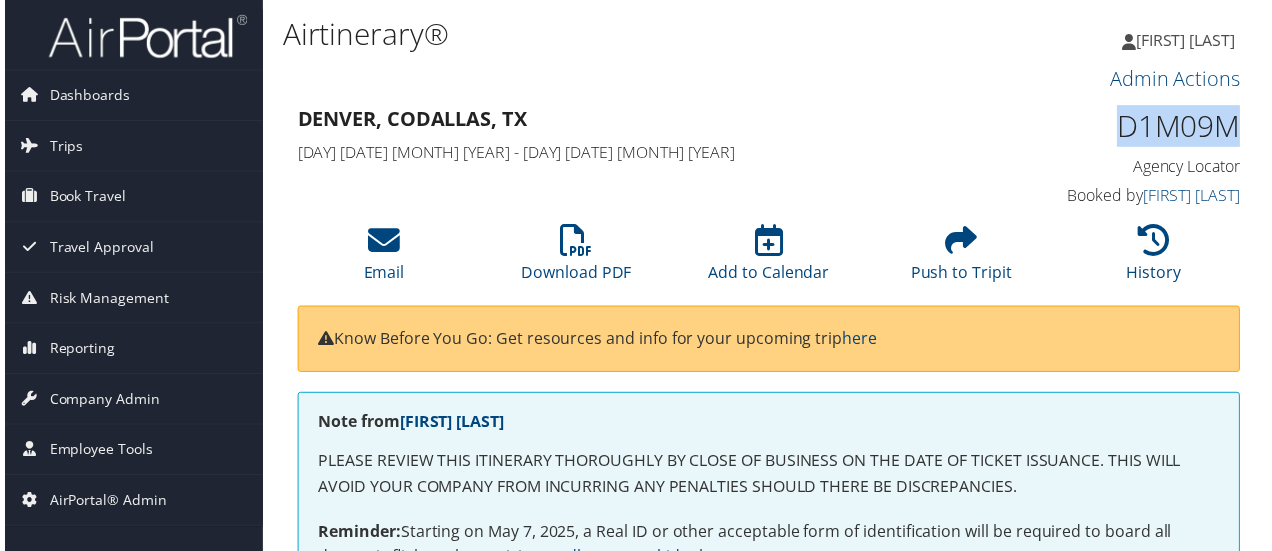 click on "D1M09M" at bounding box center [1137, 127] 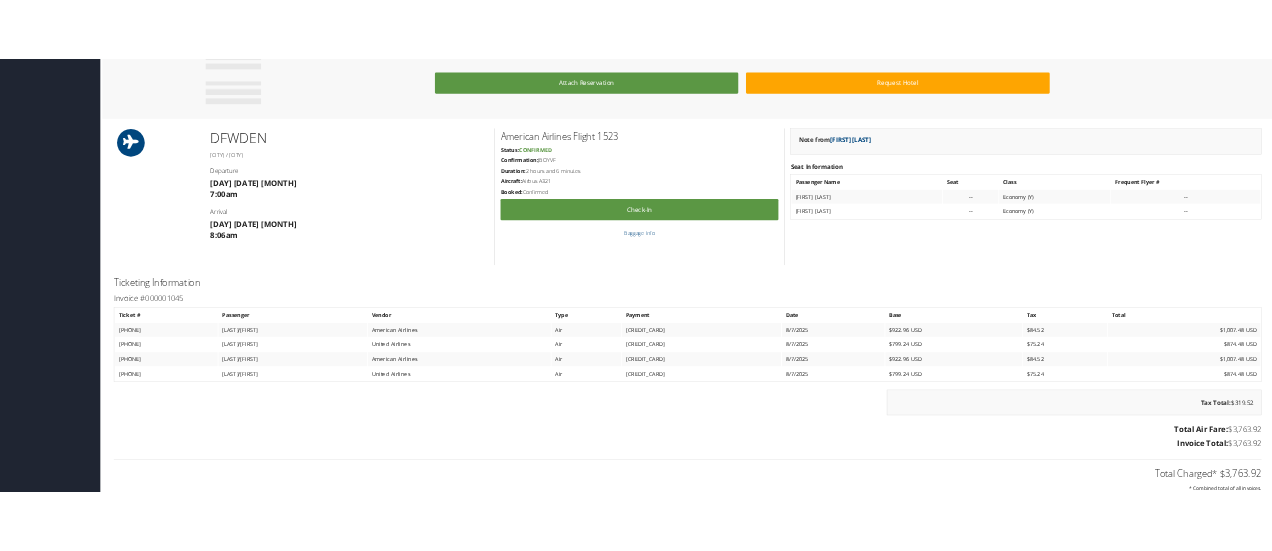 scroll, scrollTop: 1266, scrollLeft: 0, axis: vertical 